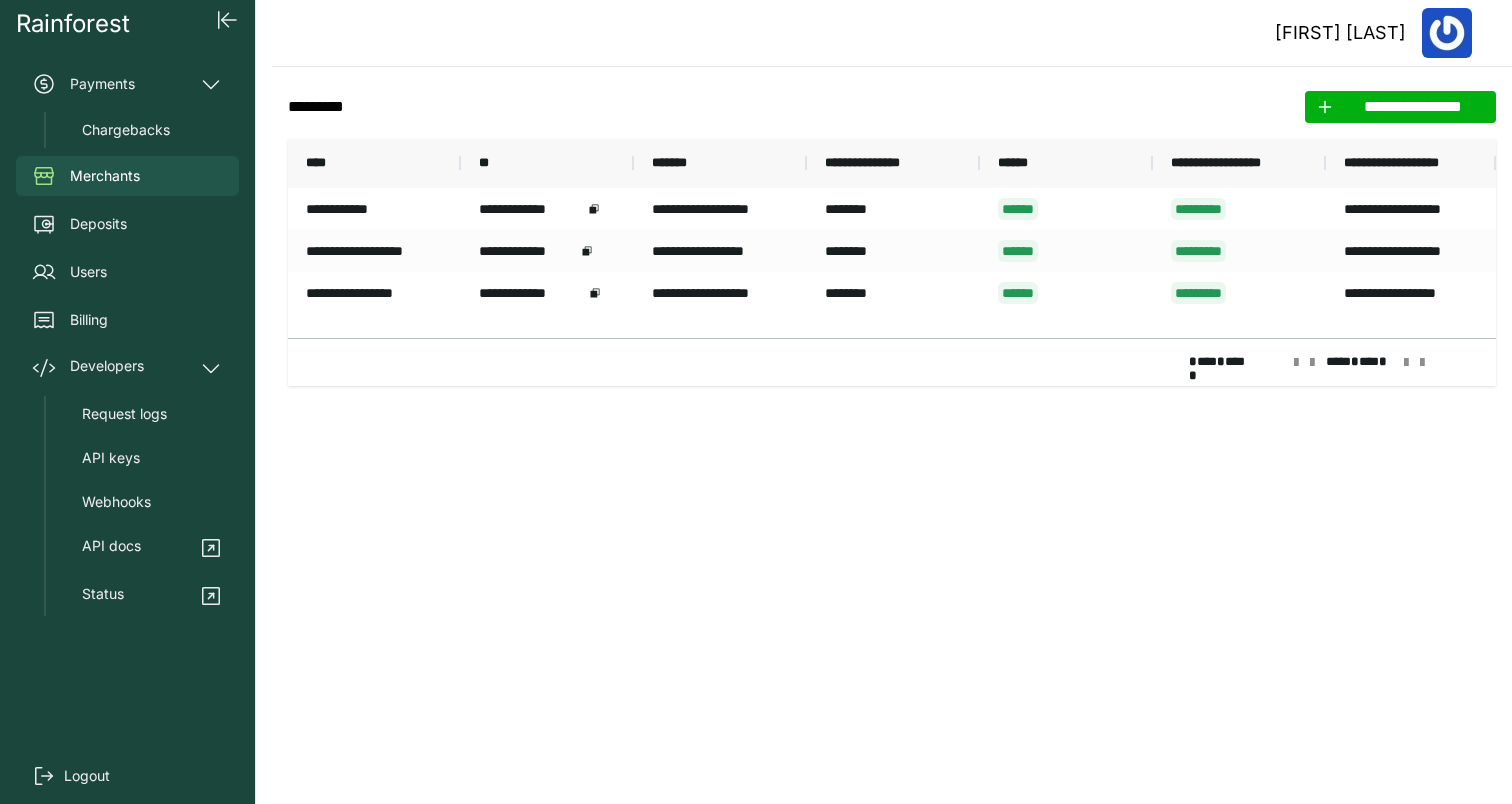 scroll, scrollTop: 0, scrollLeft: 0, axis: both 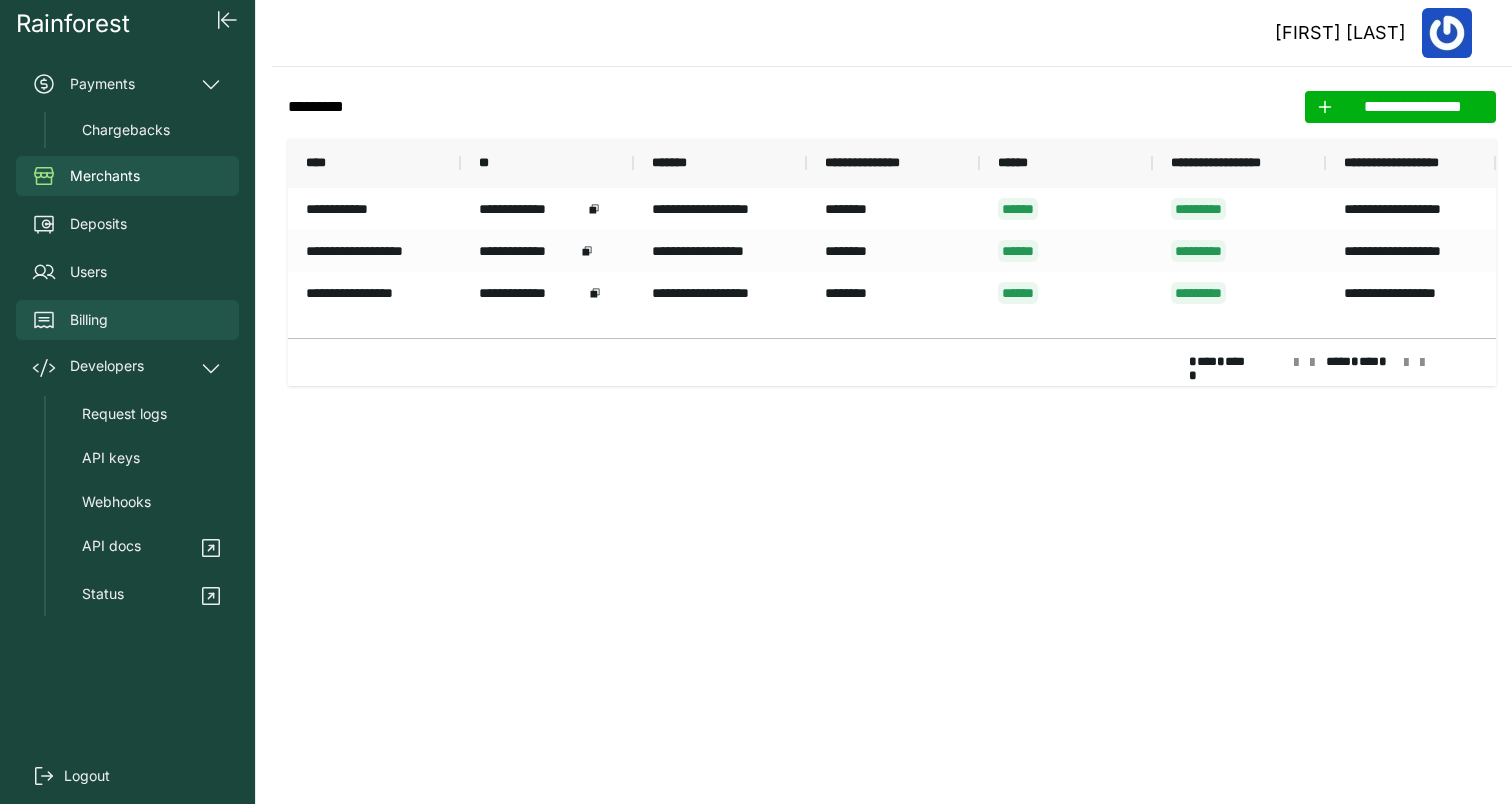 click on "Billing" at bounding box center (127, 320) 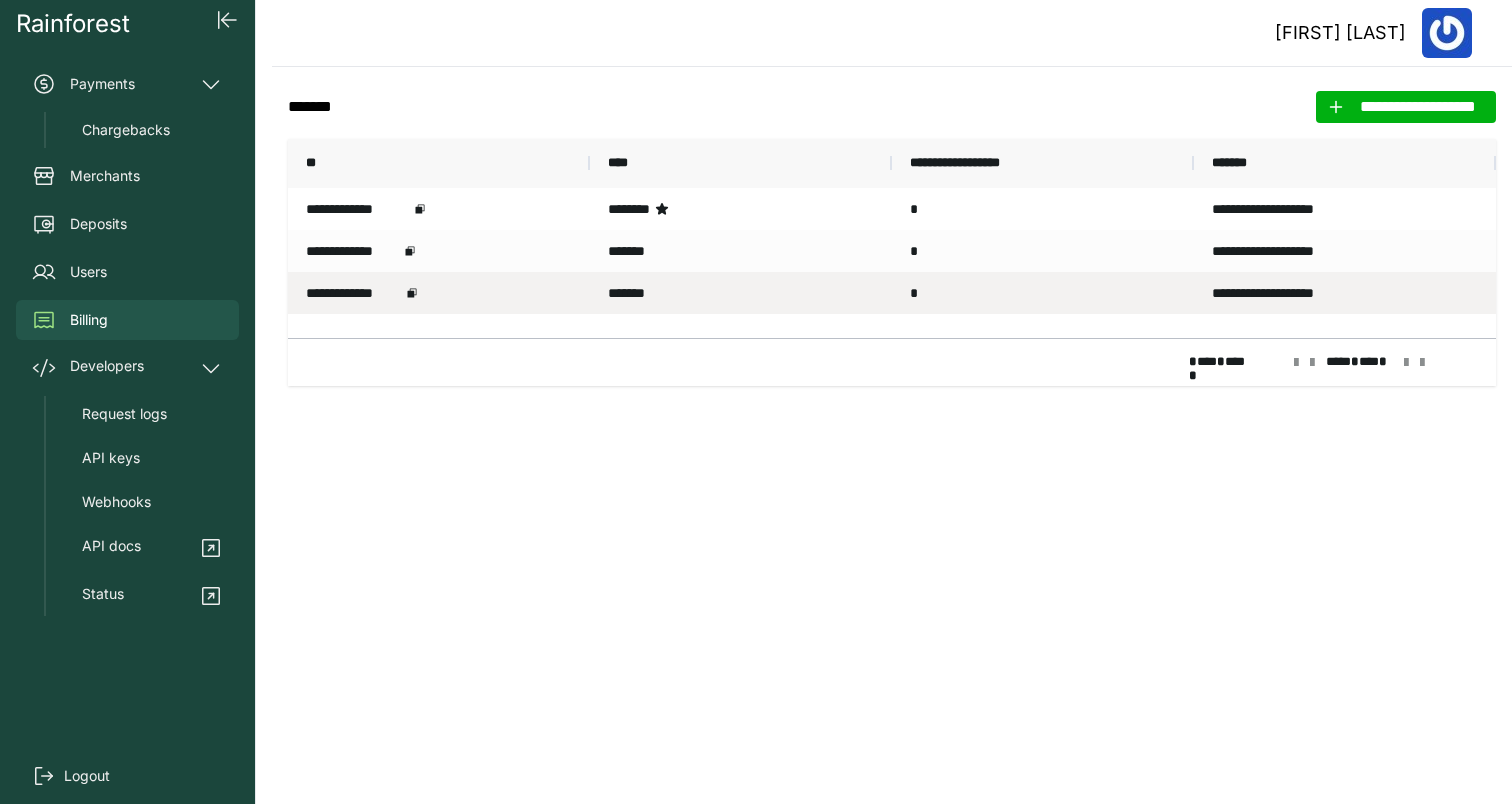 click on "**********" at bounding box center (439, 293) 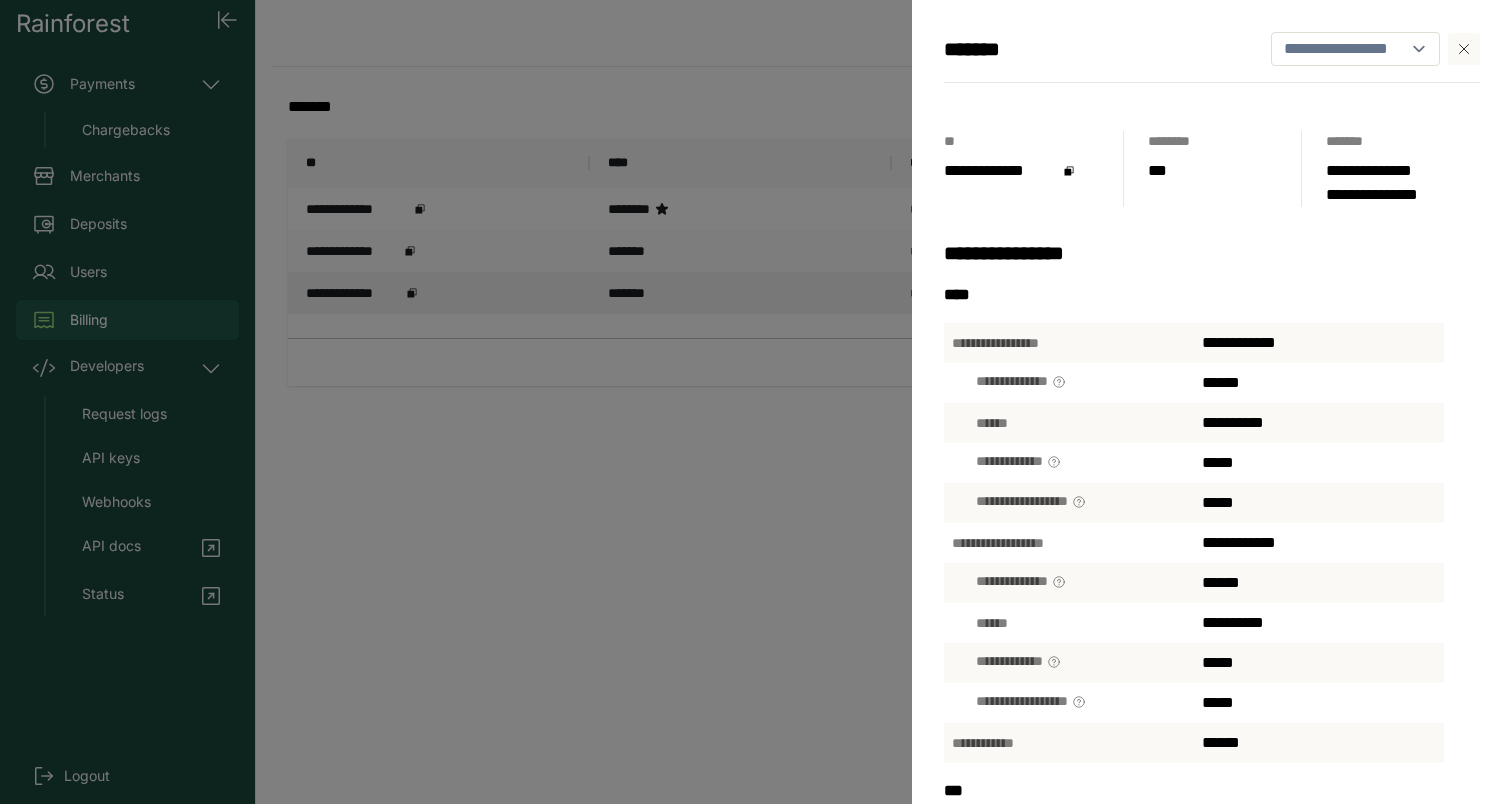 click on "**********" at bounding box center [756, 402] 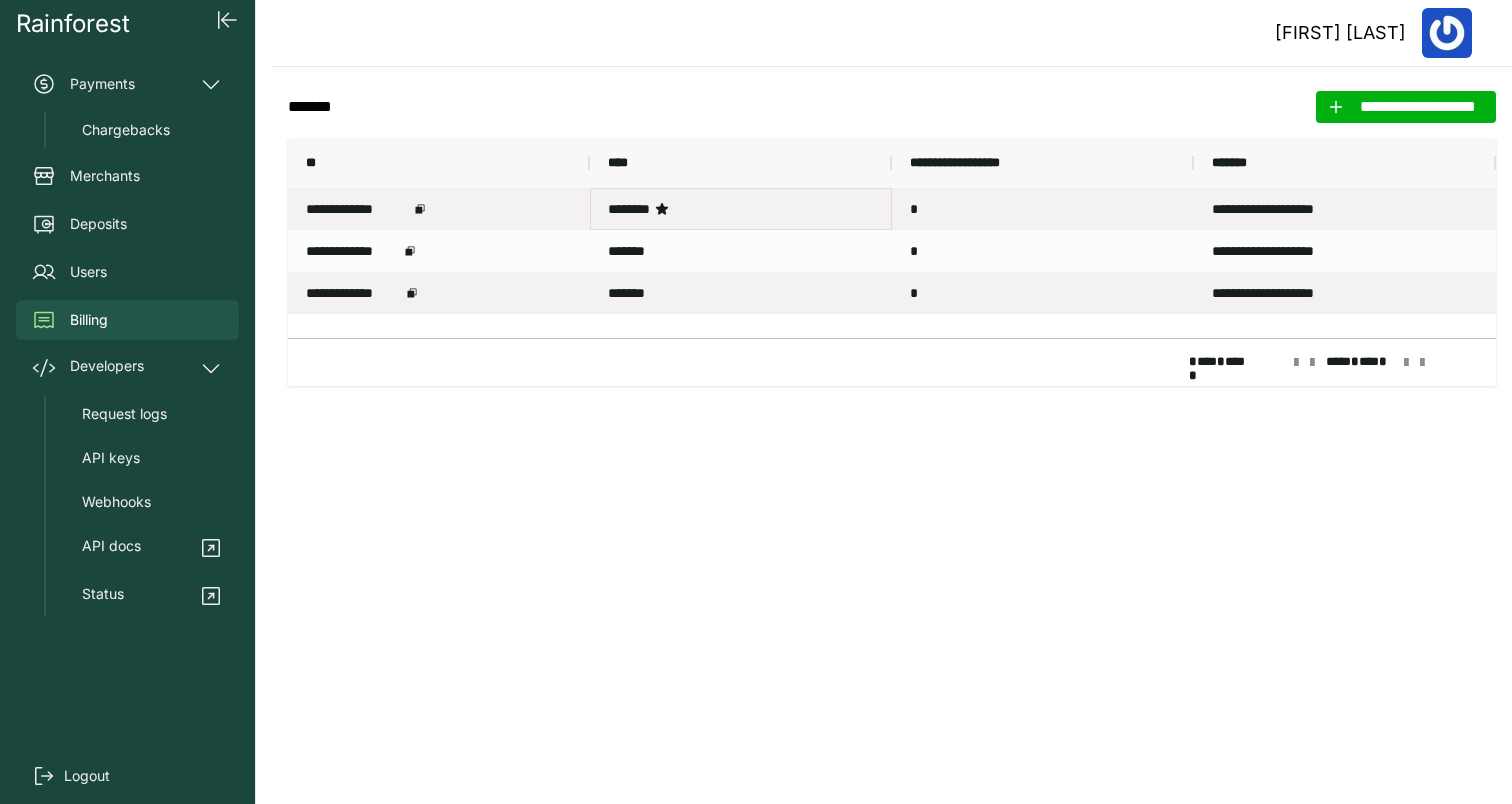 click on "********" at bounding box center (741, 209) 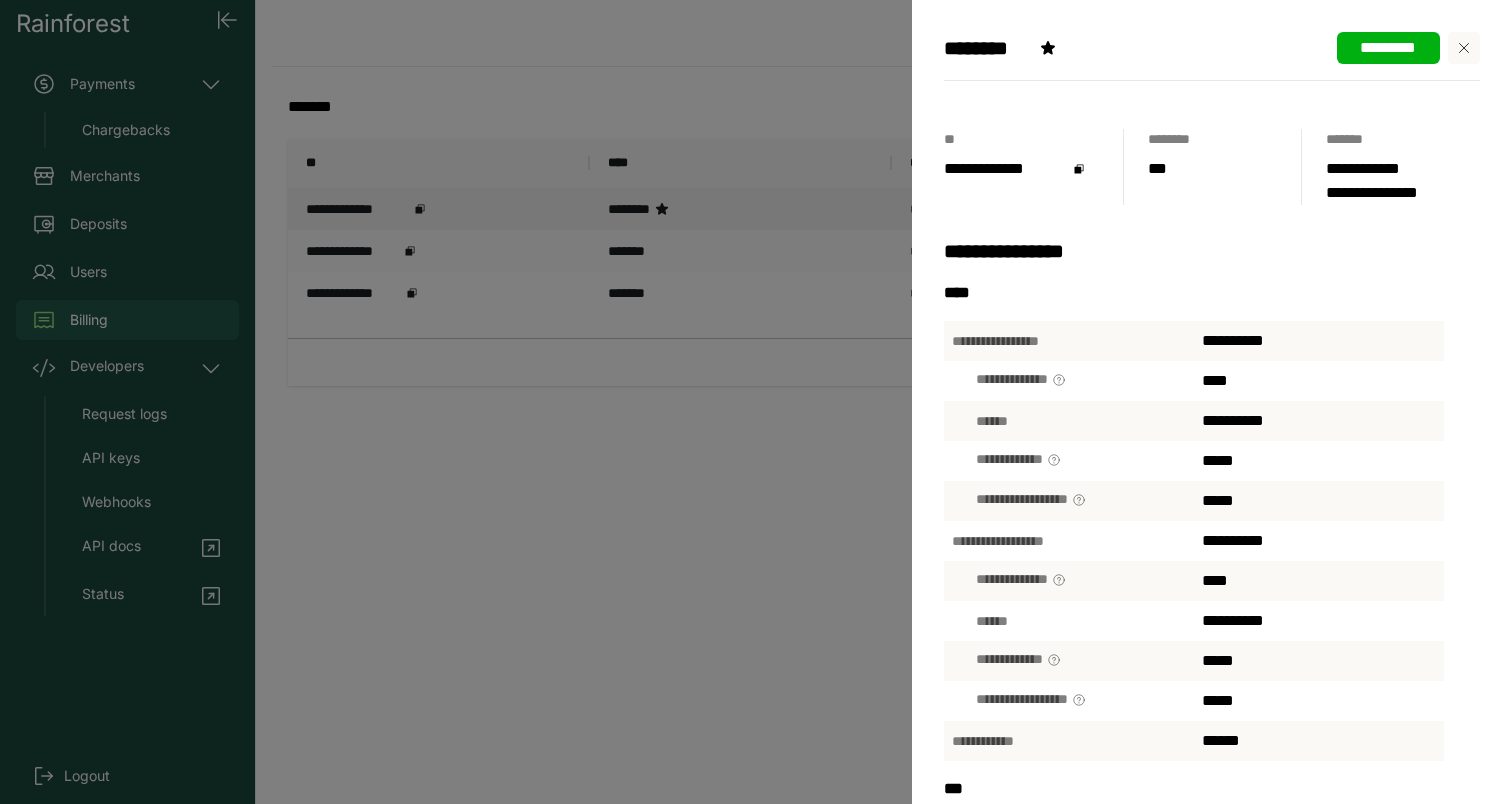 click on "[NAME] [LAST NAME] [STREET ADDRESS] [CITY], [STATE] [ZIP CODE] [COUNTRY] [PHONE NUMBER] [EMAIL ADDRESS]" at bounding box center [756, 402] 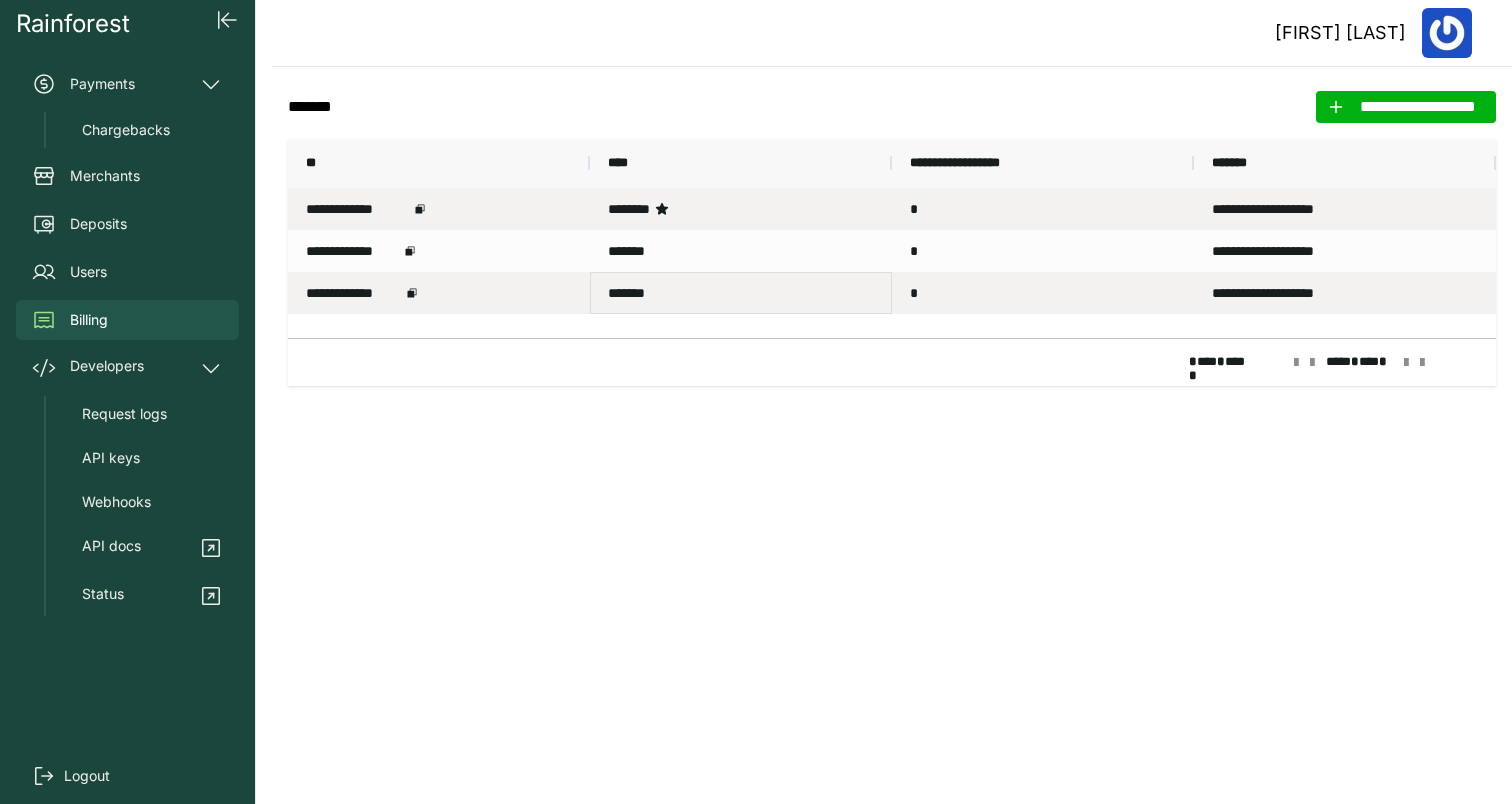 click on "*******" at bounding box center (741, 293) 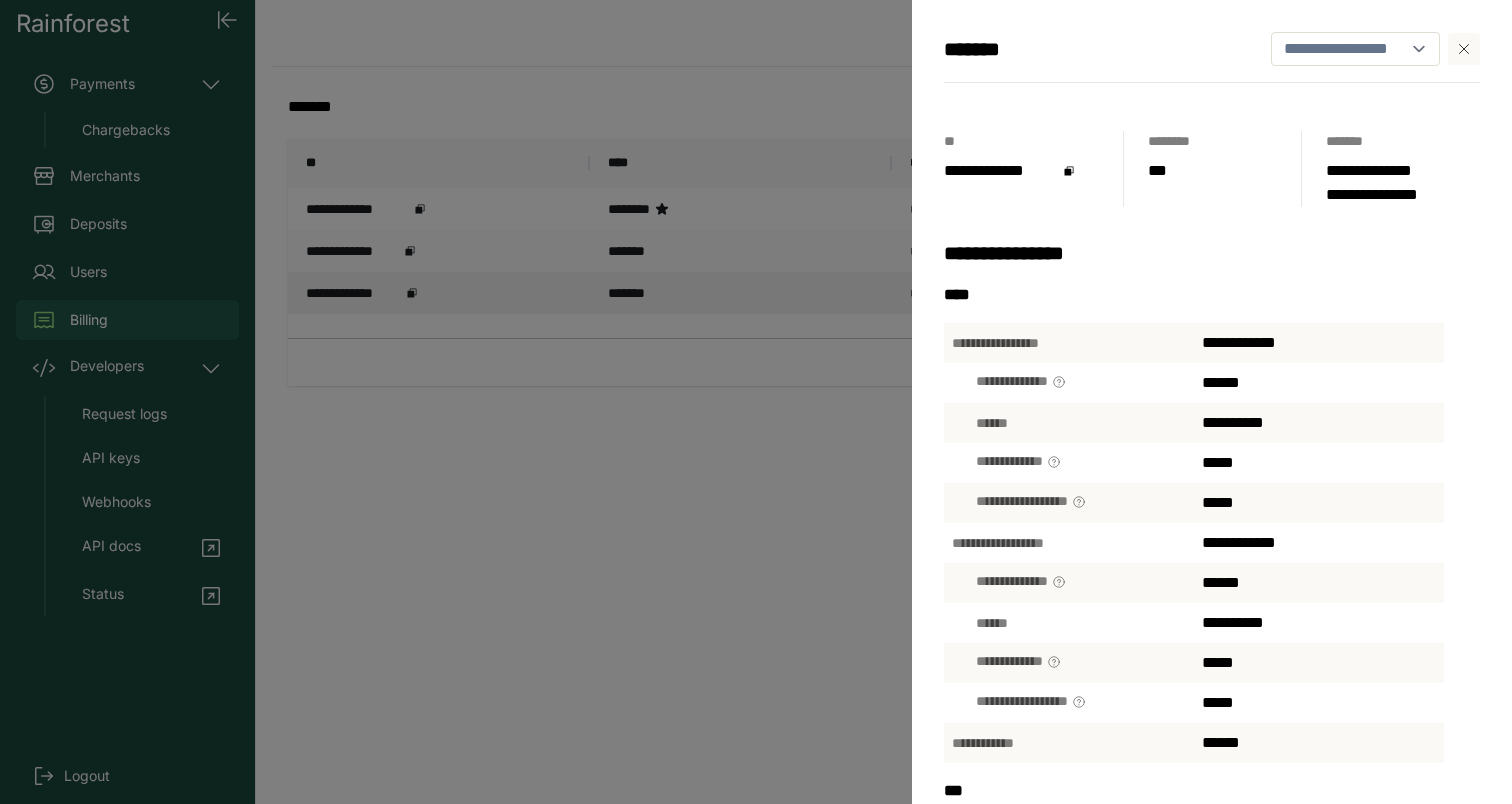 click on "**********" at bounding box center [756, 402] 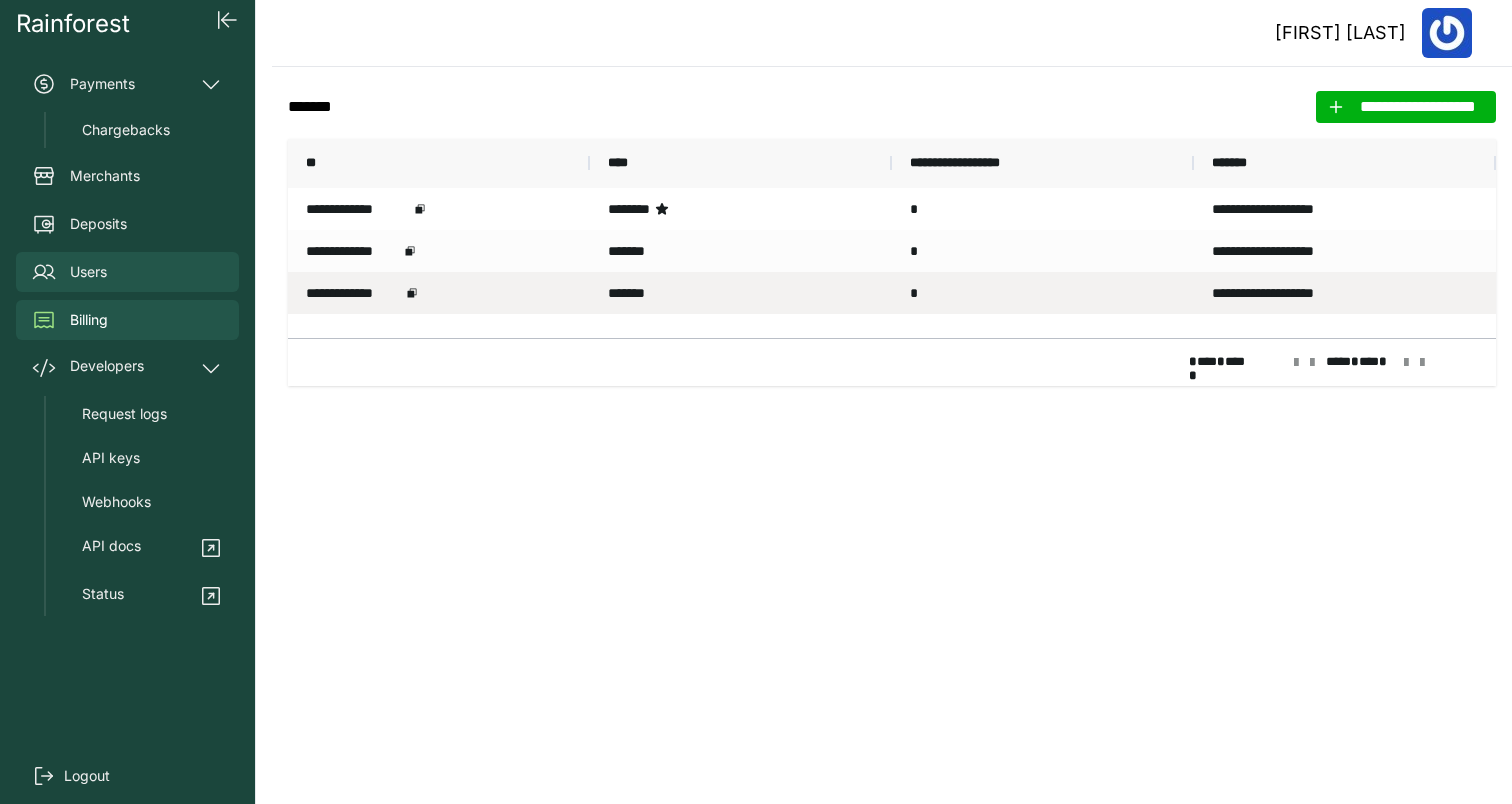 click on "Users" at bounding box center [127, 272] 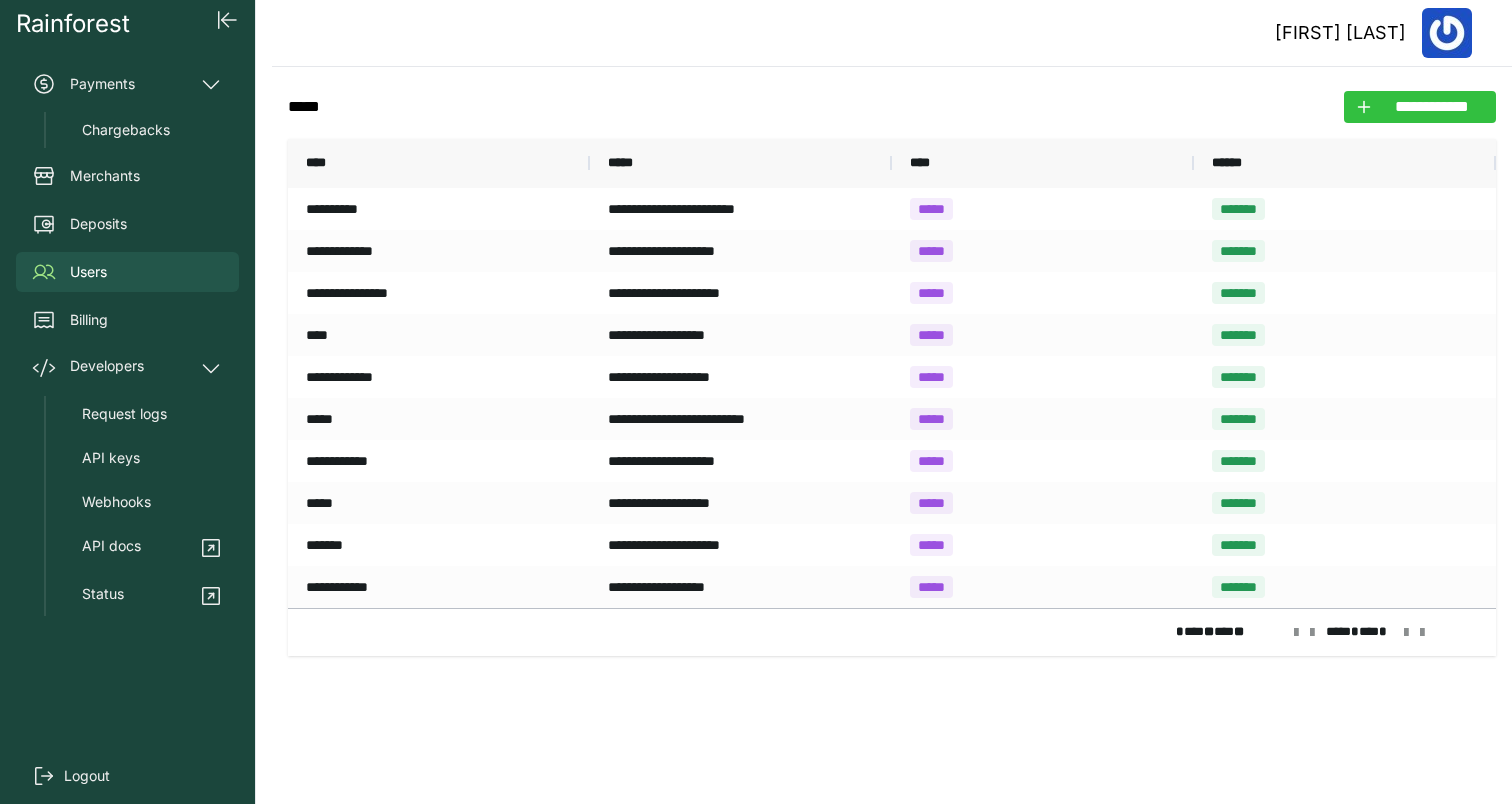 click on "**********" at bounding box center (1432, 107) 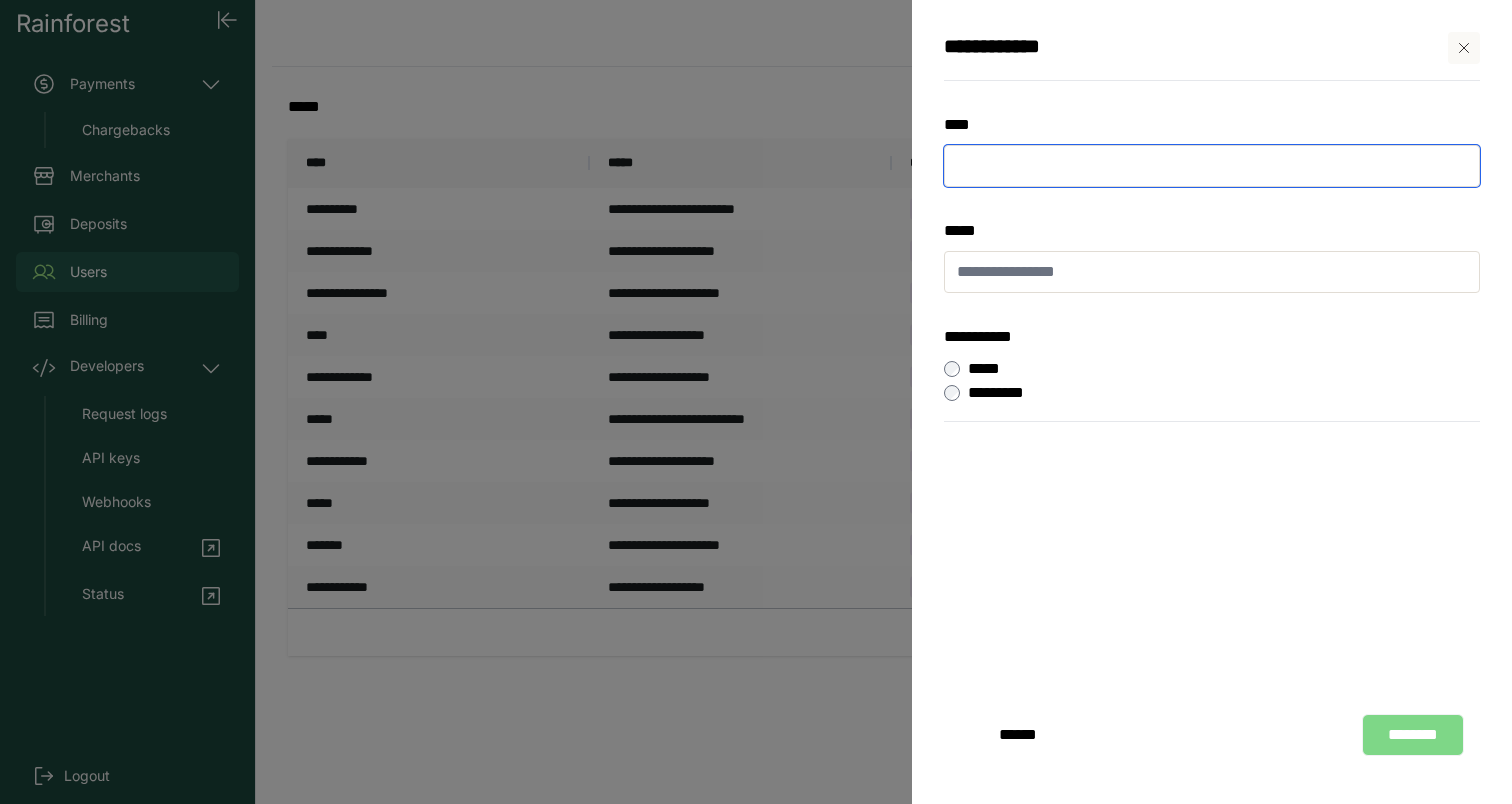 click at bounding box center [1212, 166] 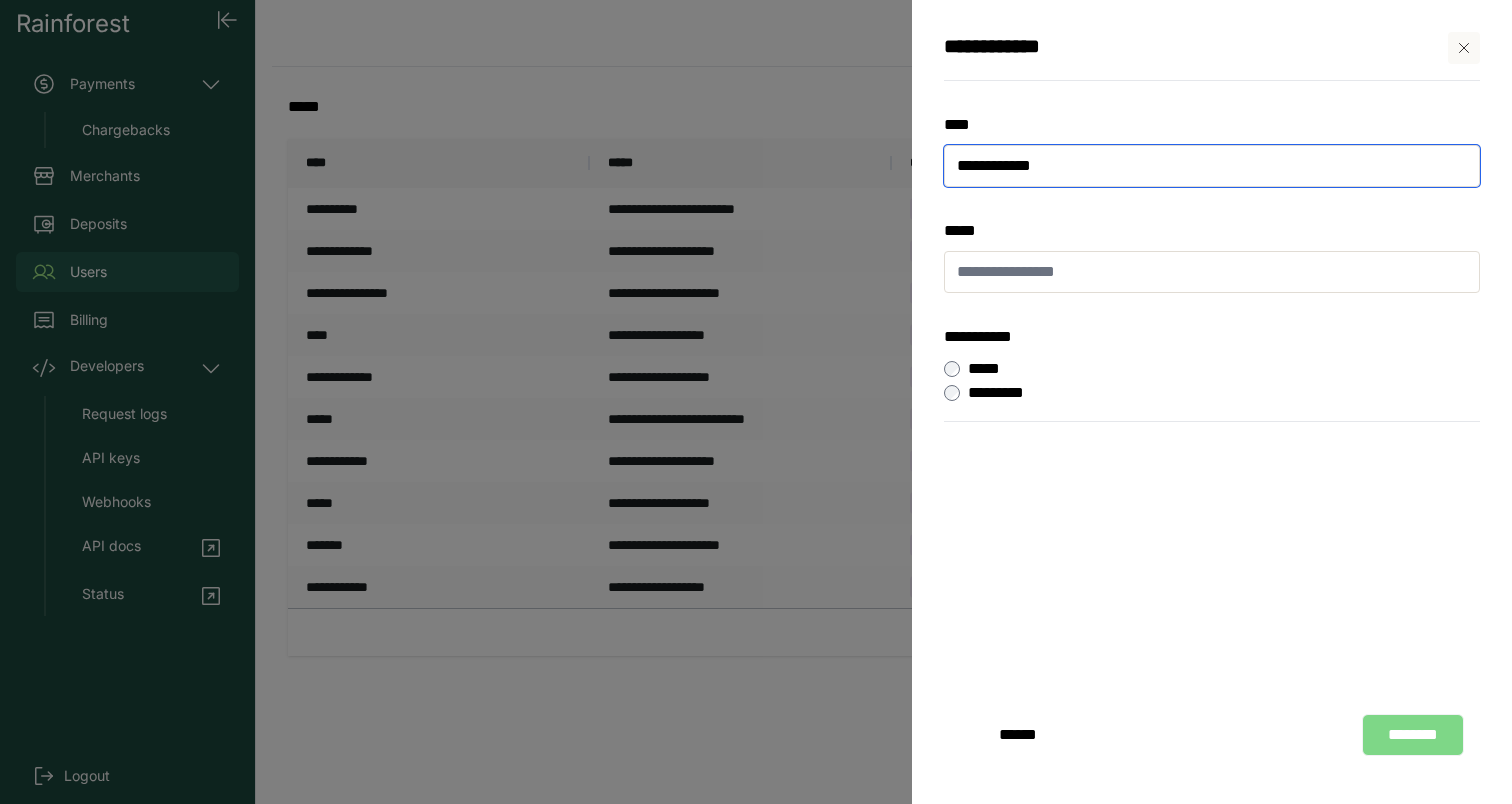 type on "**********" 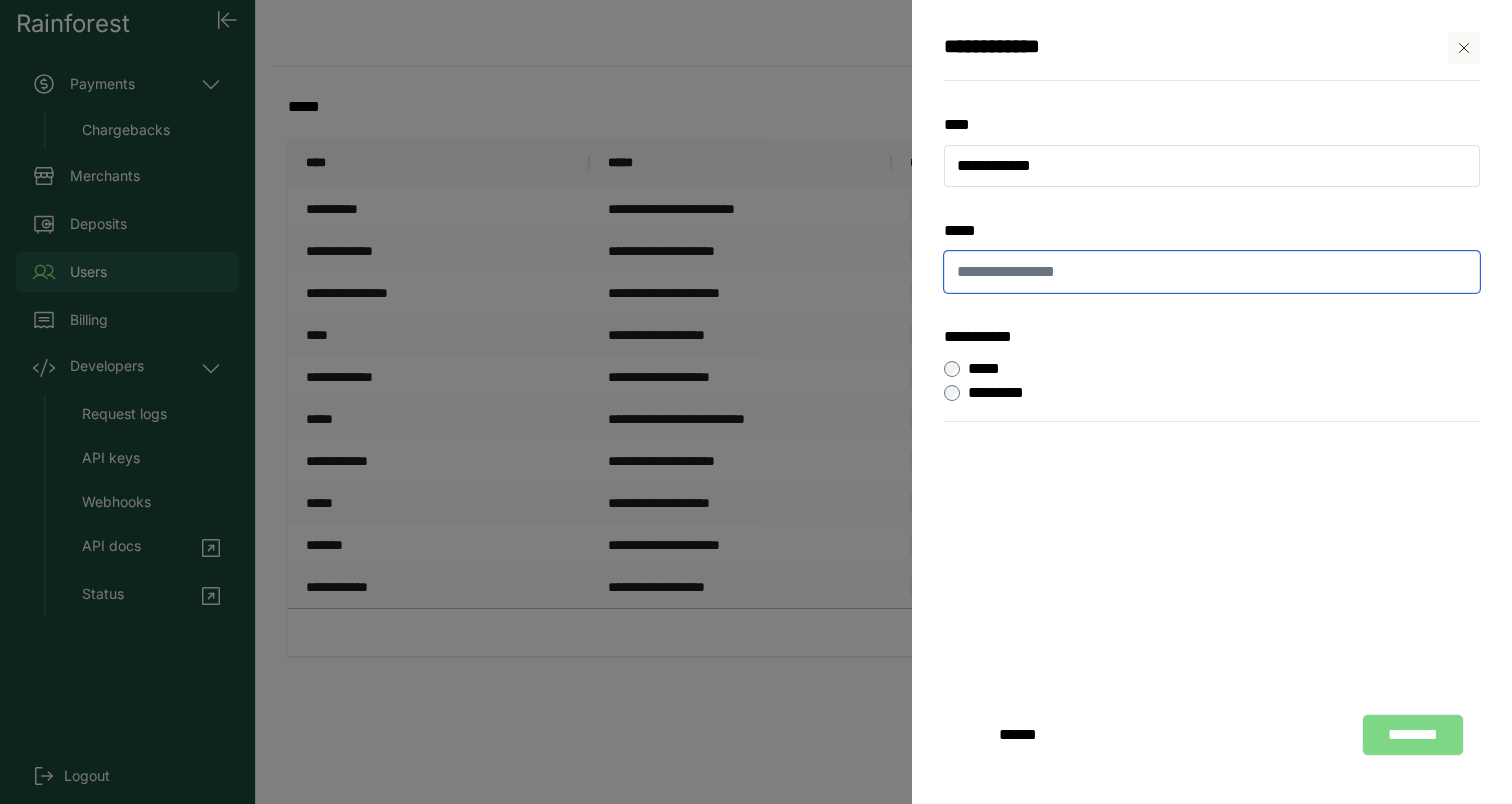 click at bounding box center (1212, 272) 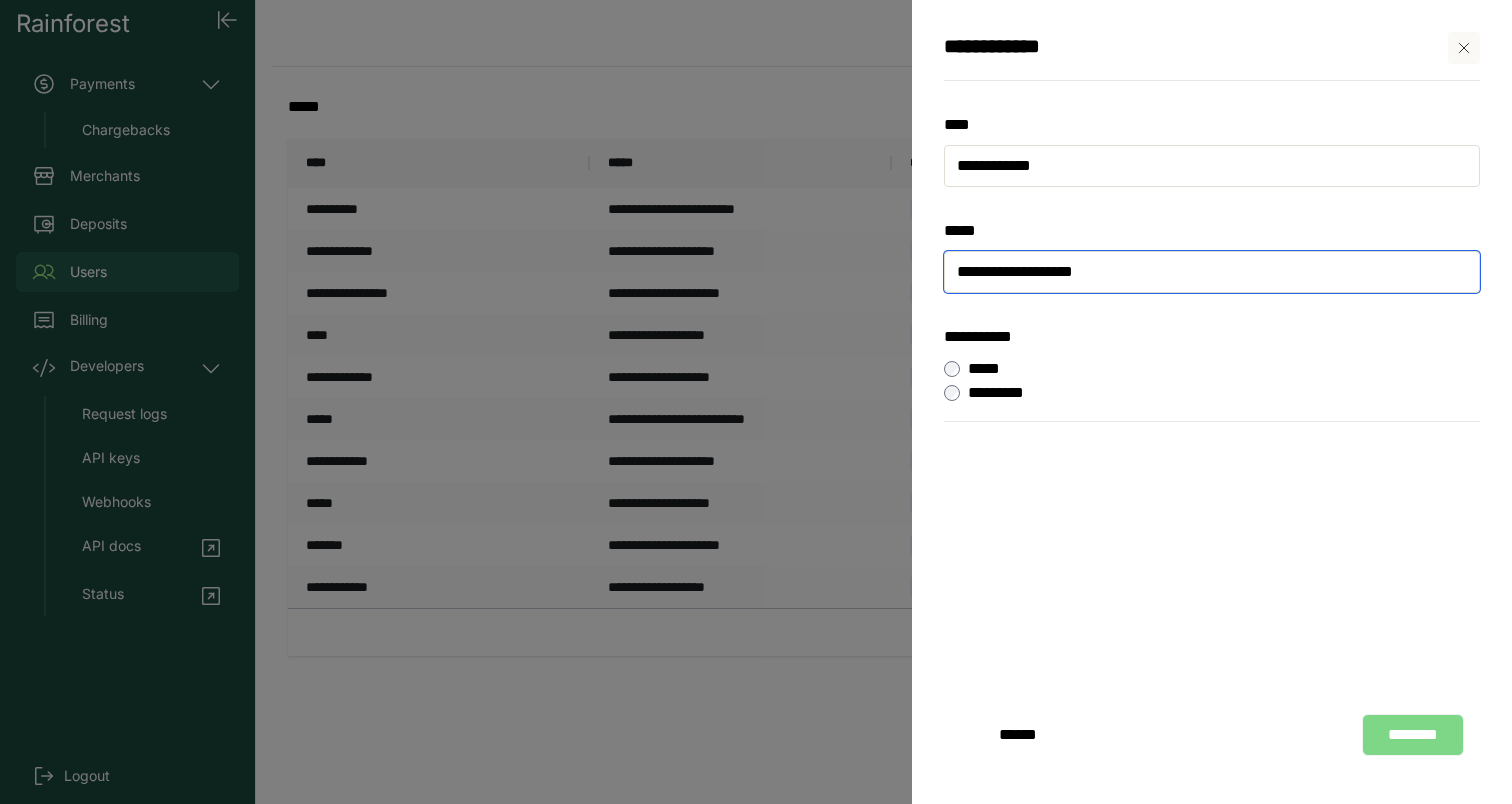 type on "**********" 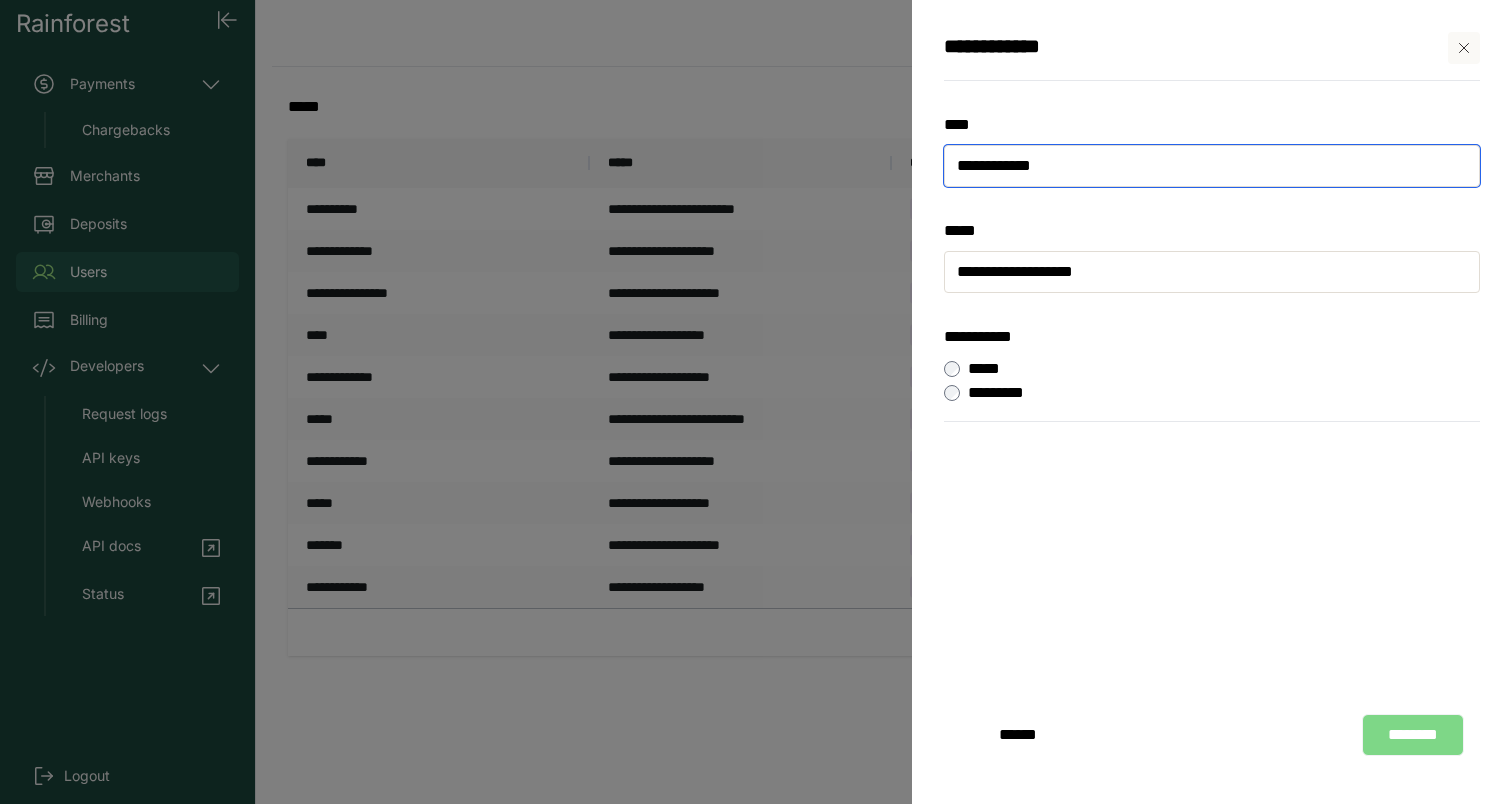 click on "**********" at bounding box center (1212, 166) 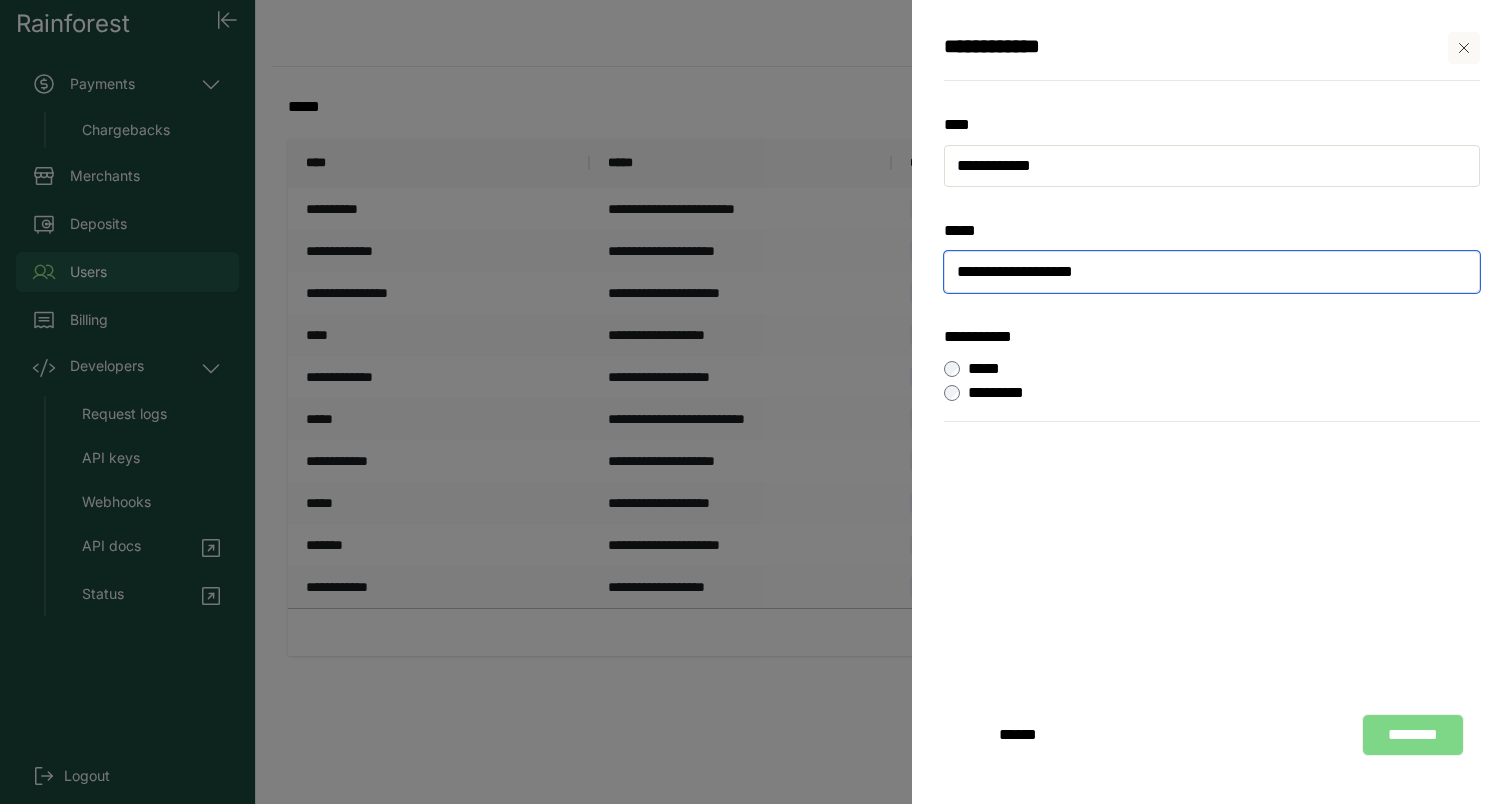 click on "**********" at bounding box center (1212, 272) 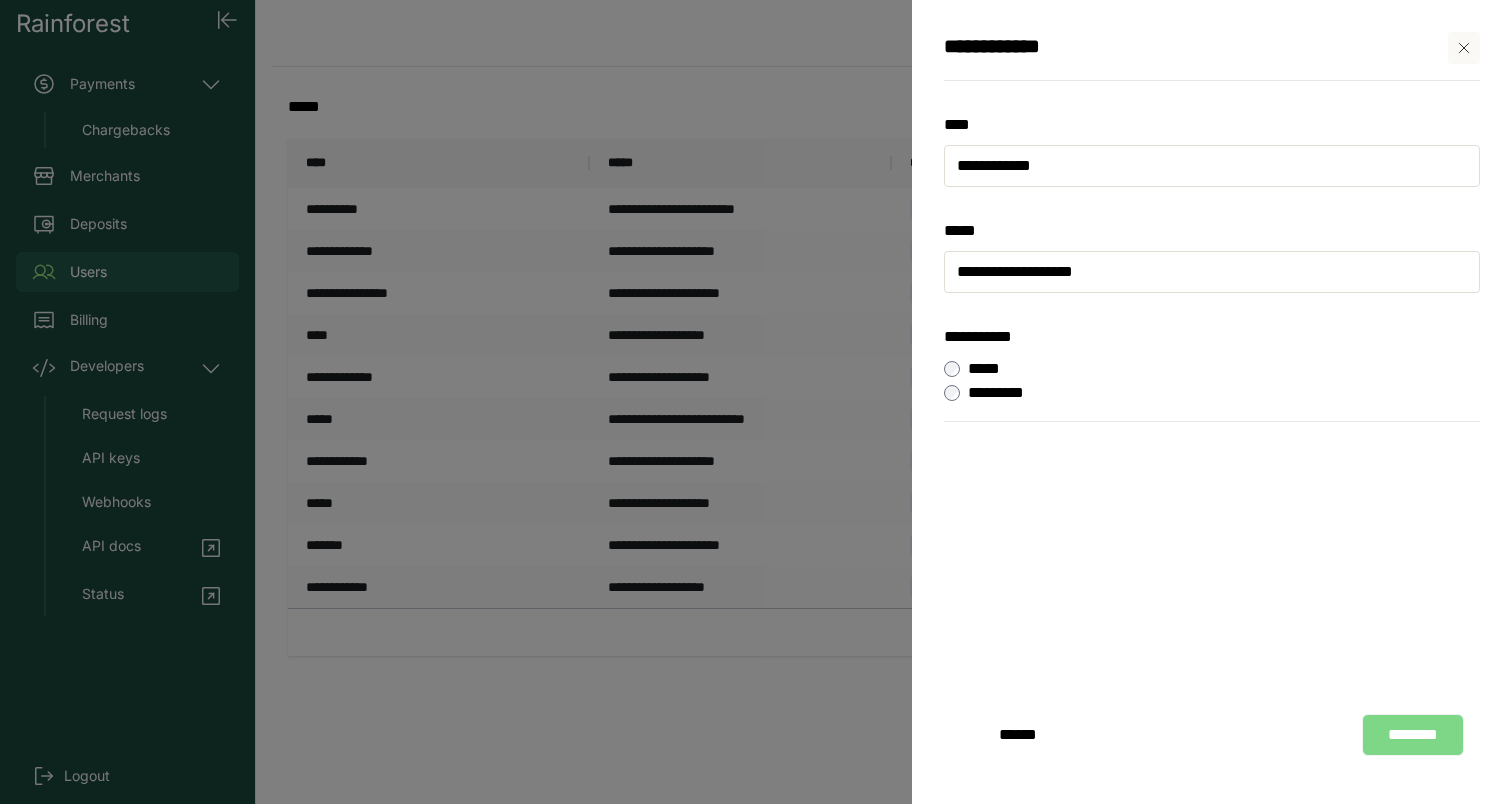 click on "********" at bounding box center [1413, 735] 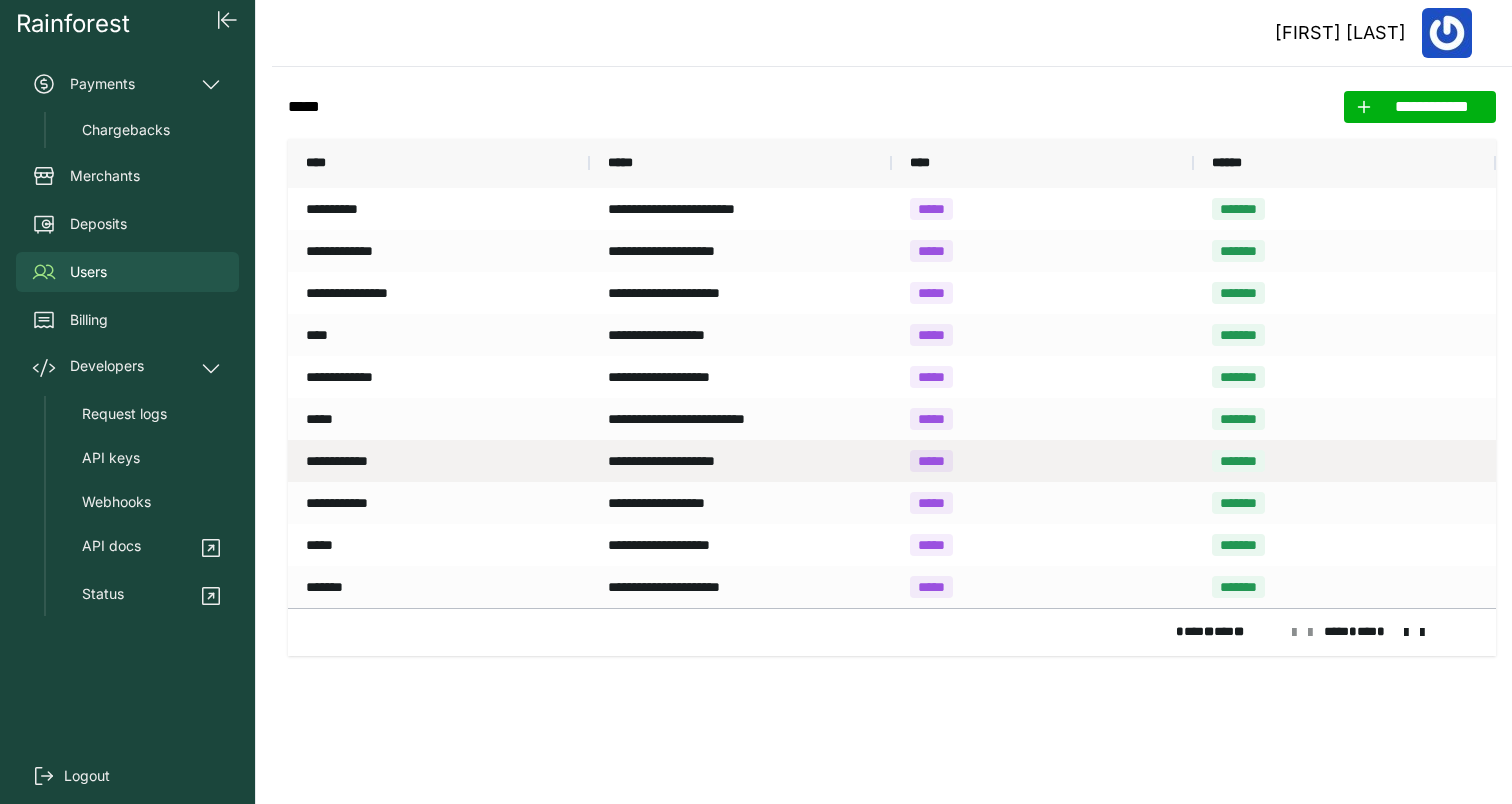 click on "**********" at bounding box center [439, 461] 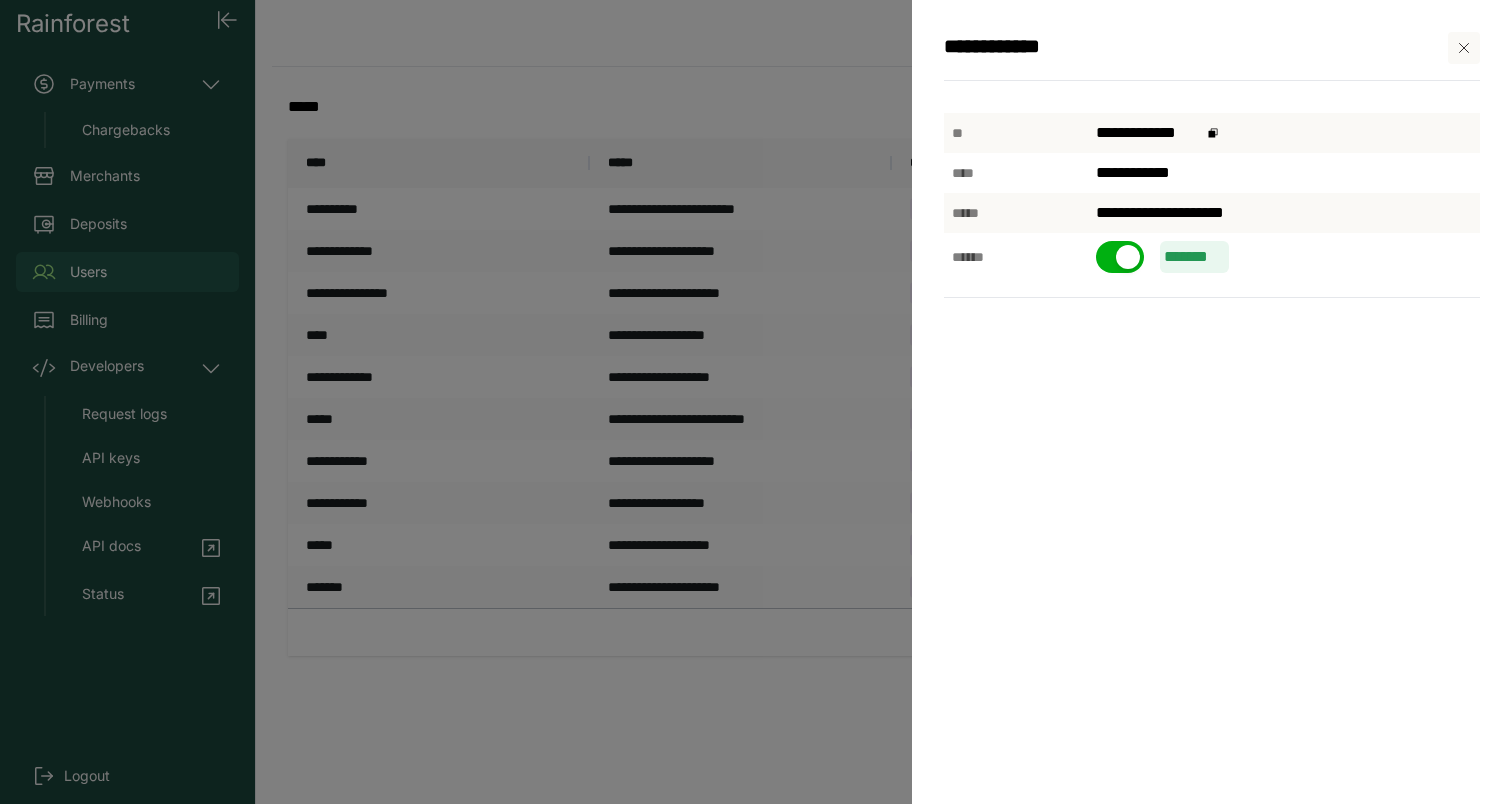 click on "[NAME] [LAST NAME] [STREET ADDRESS] [CITY], [STATE] [ZIP CODE]" at bounding box center (756, 402) 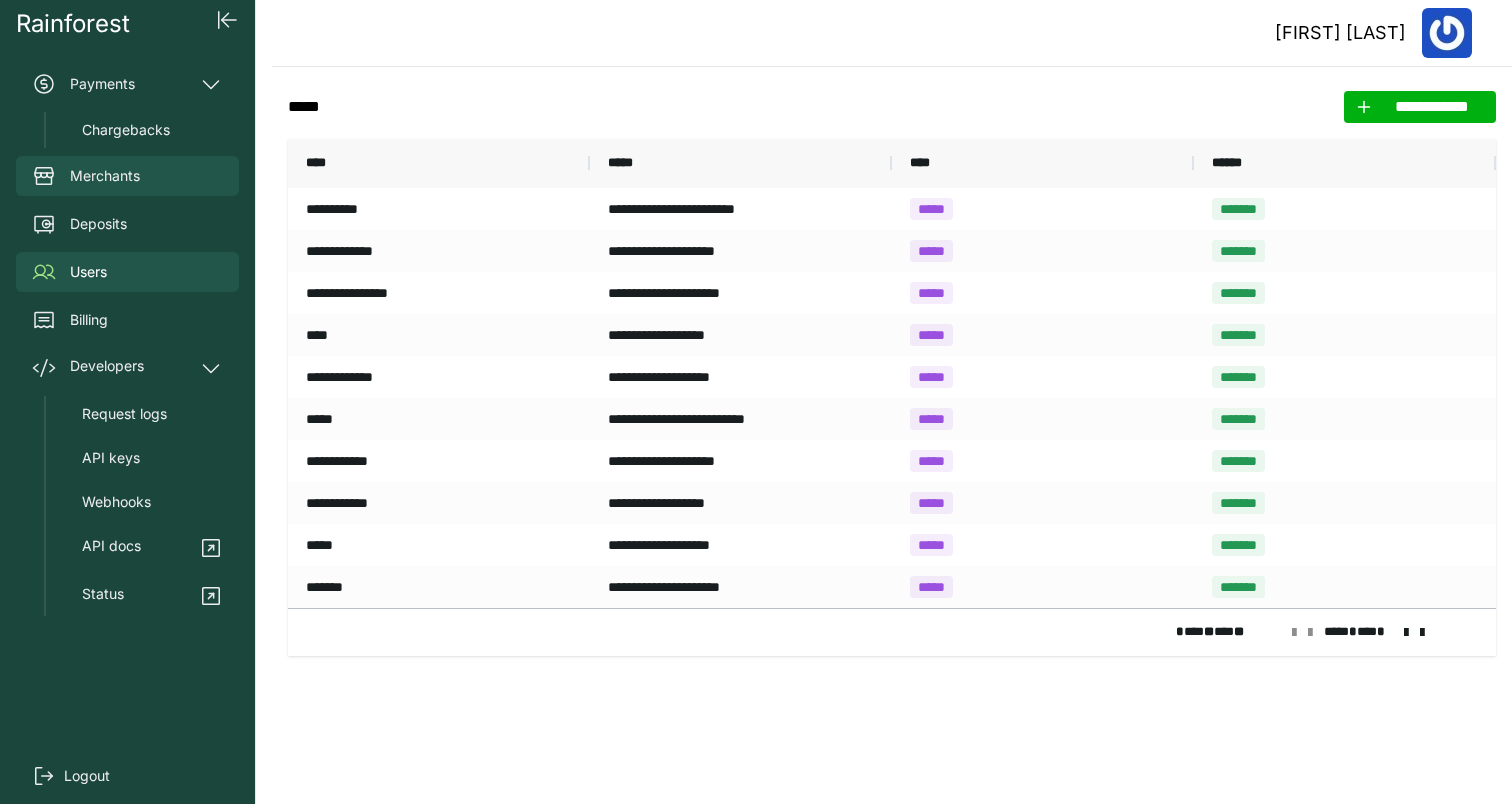 click on "Merchants" at bounding box center (127, 176) 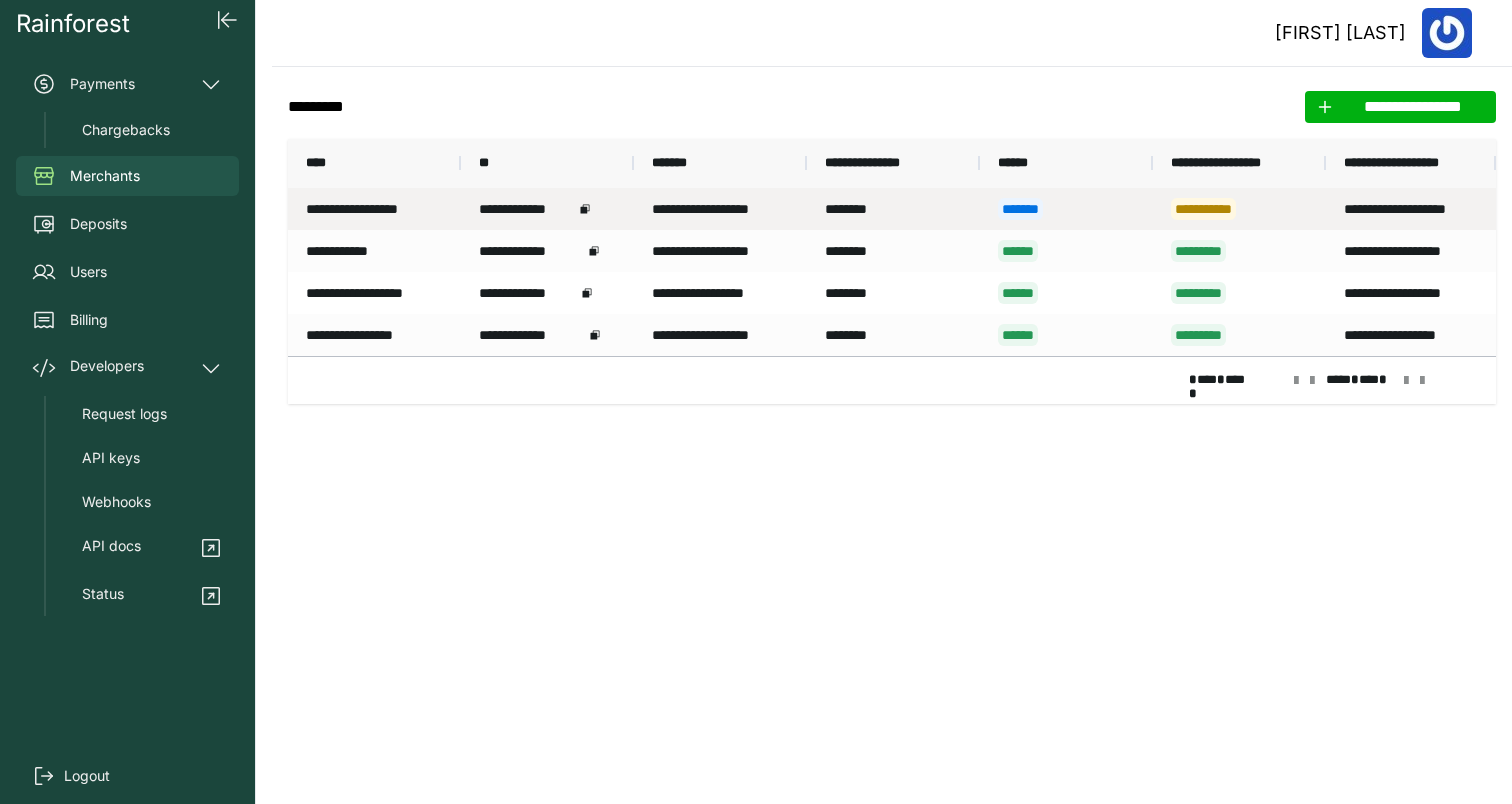 click on "**********" at bounding box center (1203, 209) 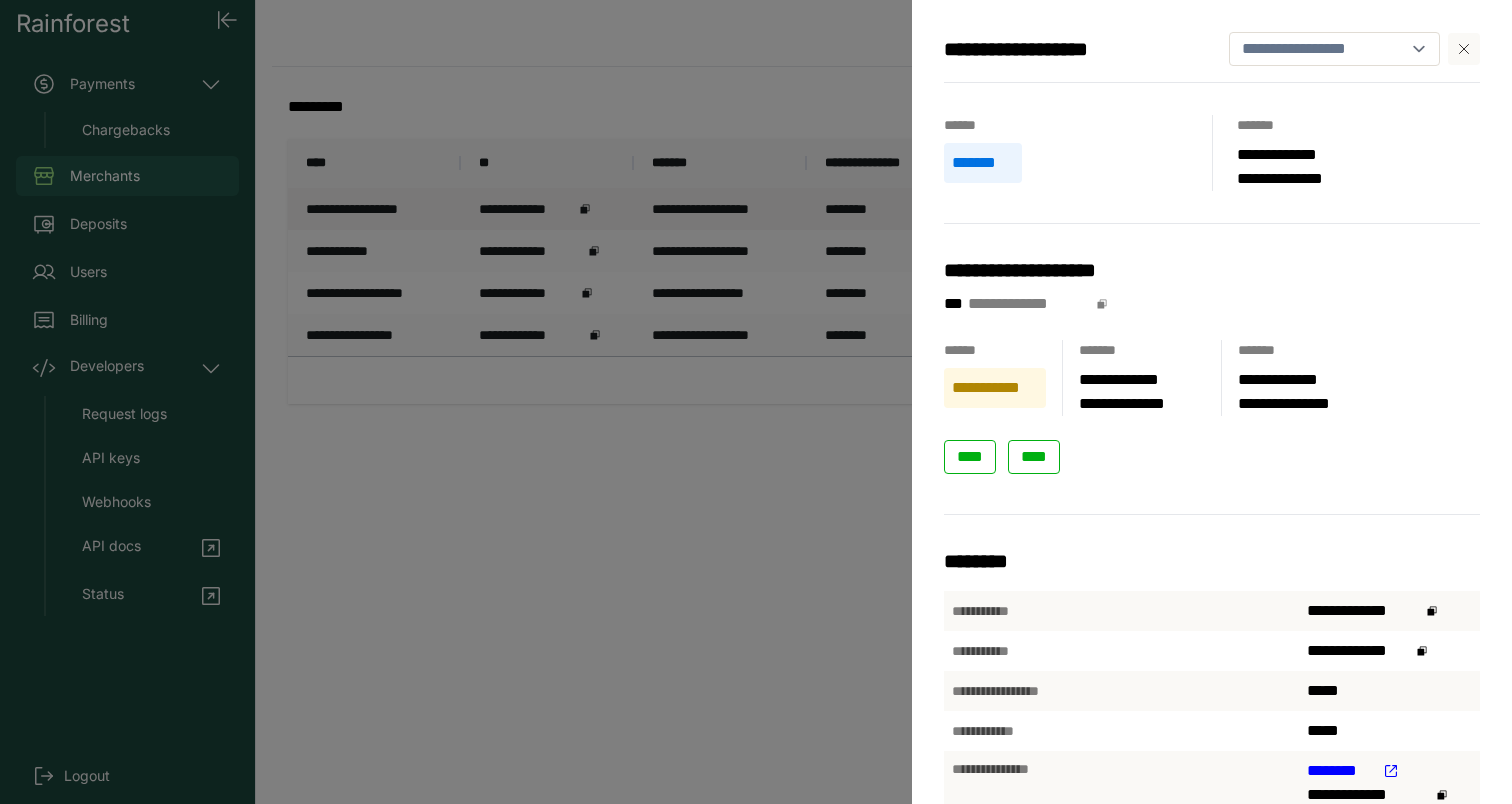 click on "[NAME] [LAST NAME] [STREET ADDRESS] [CITY], [STATE] [ZIP CODE] [COUNTRY] [PHONE NUMBER] [EMAIL ADDRESS]" at bounding box center (756, 402) 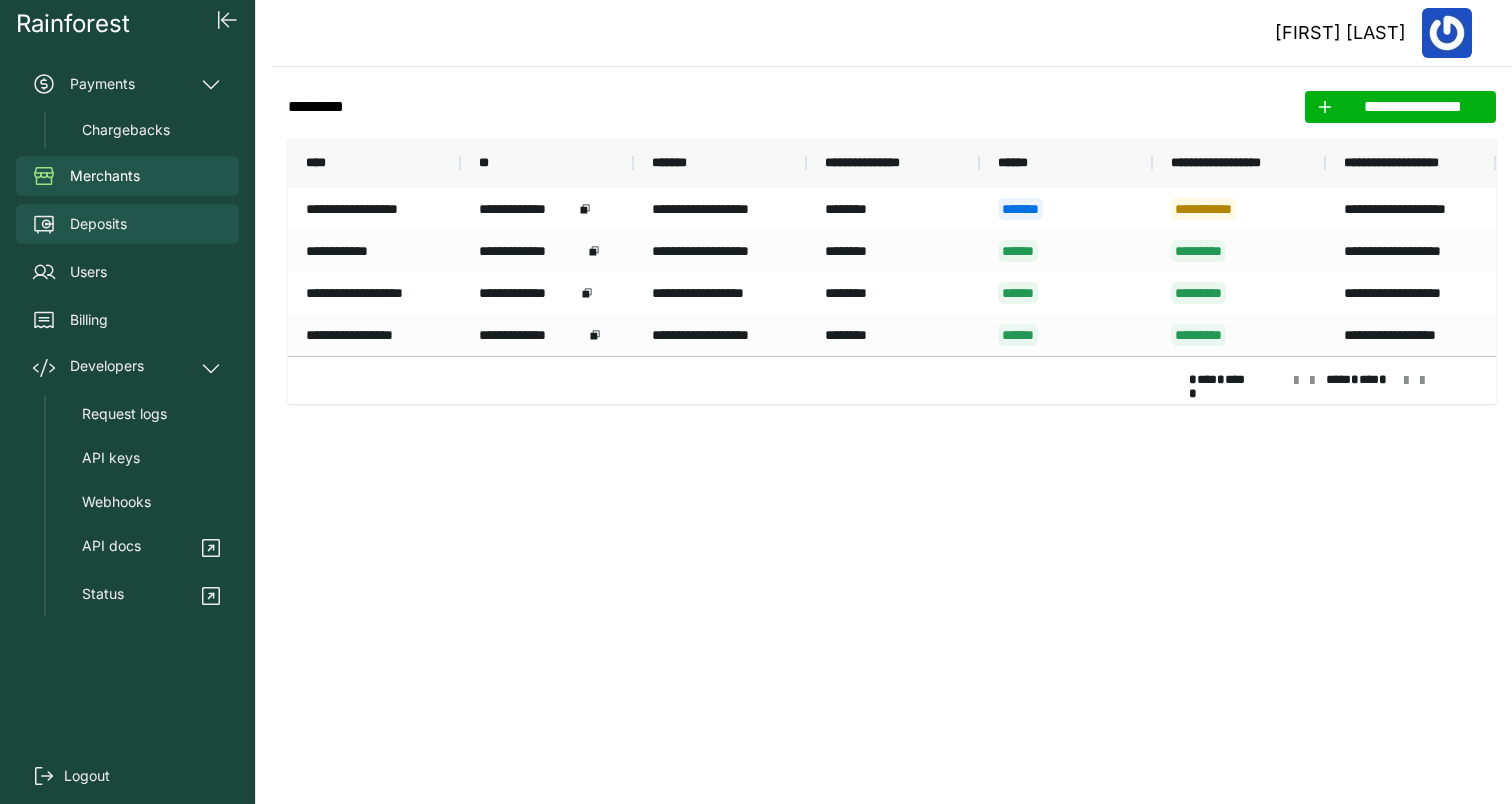 click on "Deposits" at bounding box center [98, 224] 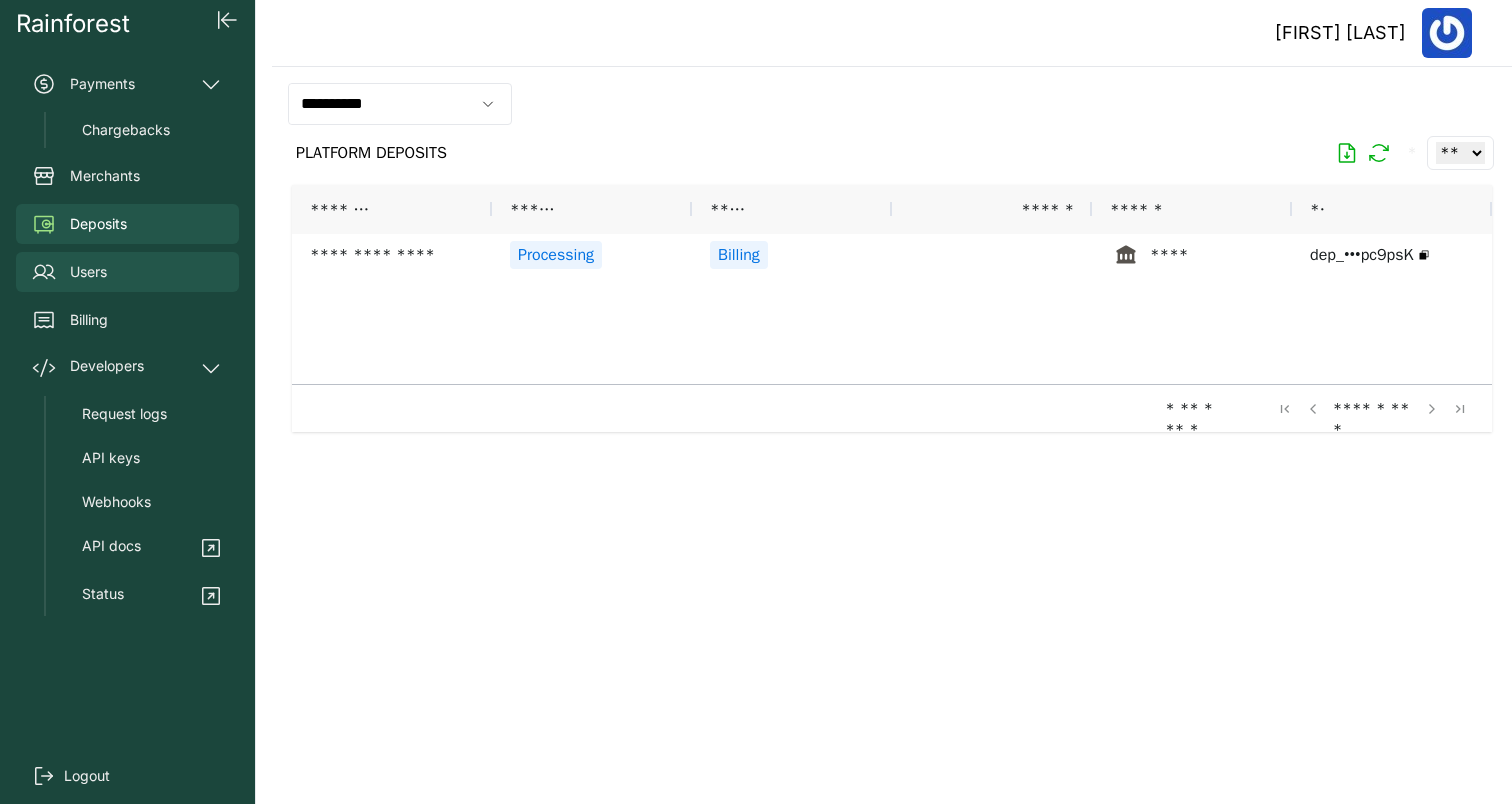 click on "Users" at bounding box center (127, 272) 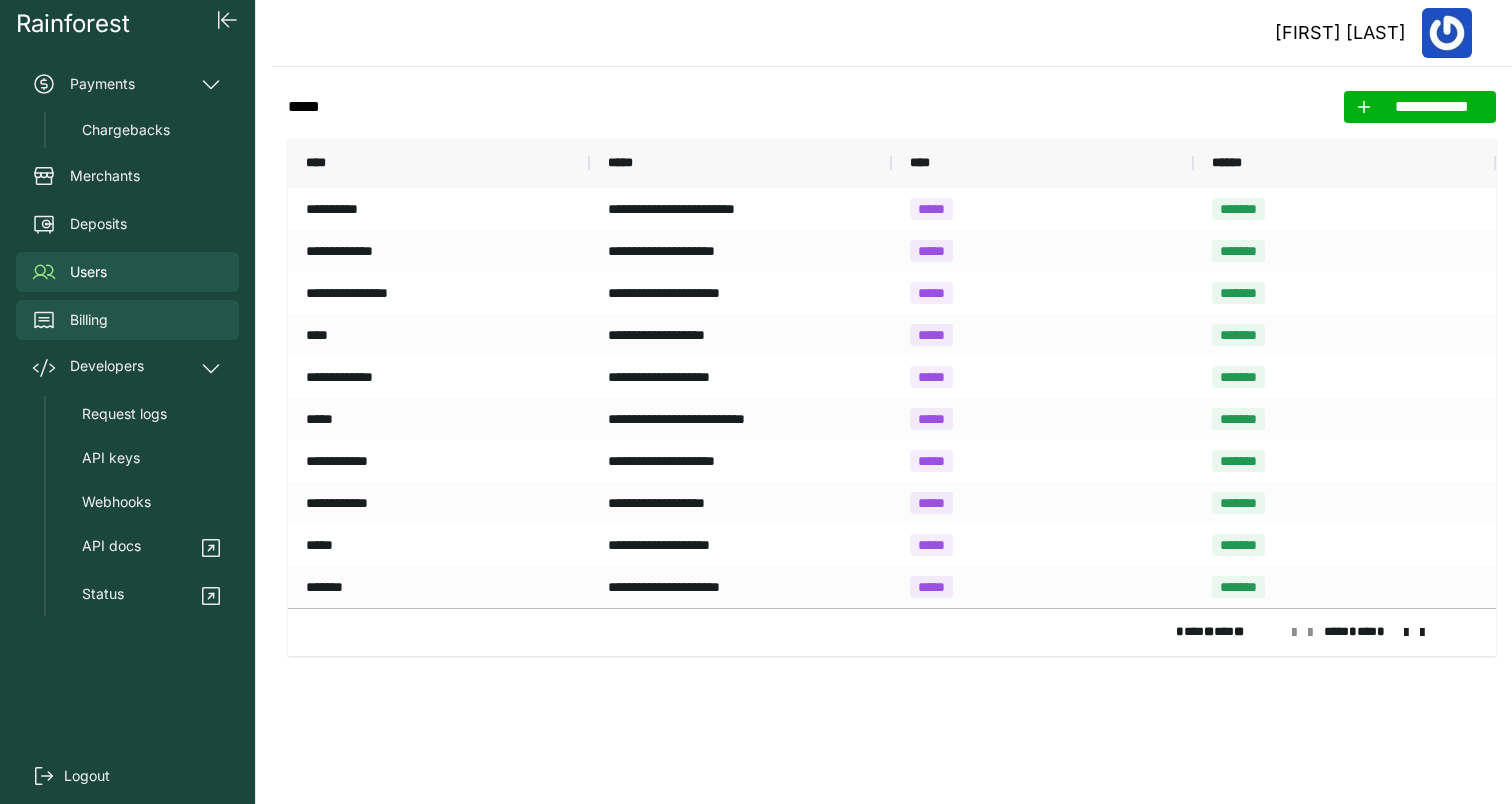 click on "Billing" at bounding box center (127, 320) 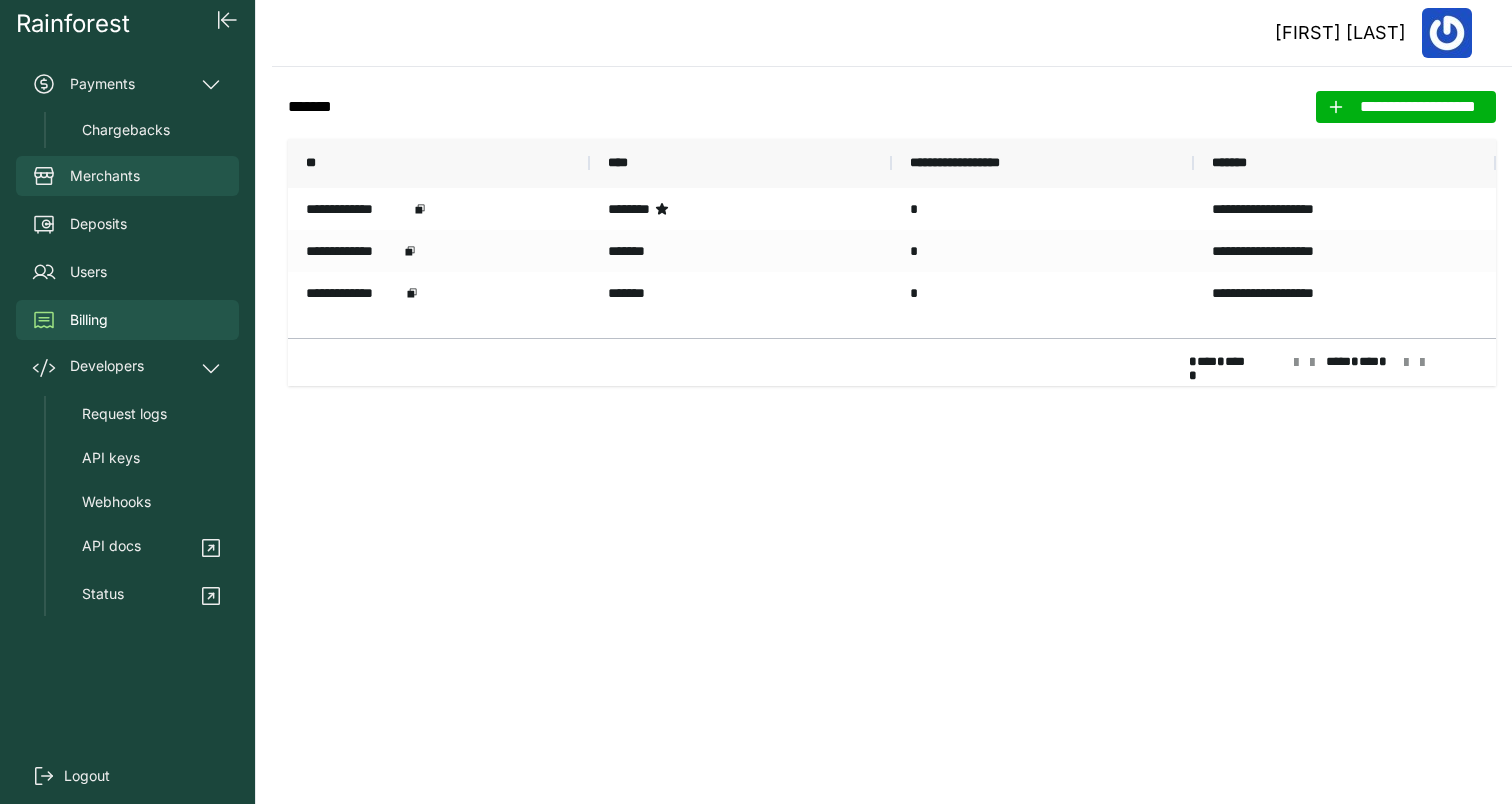 click on "Merchants" at bounding box center (127, 176) 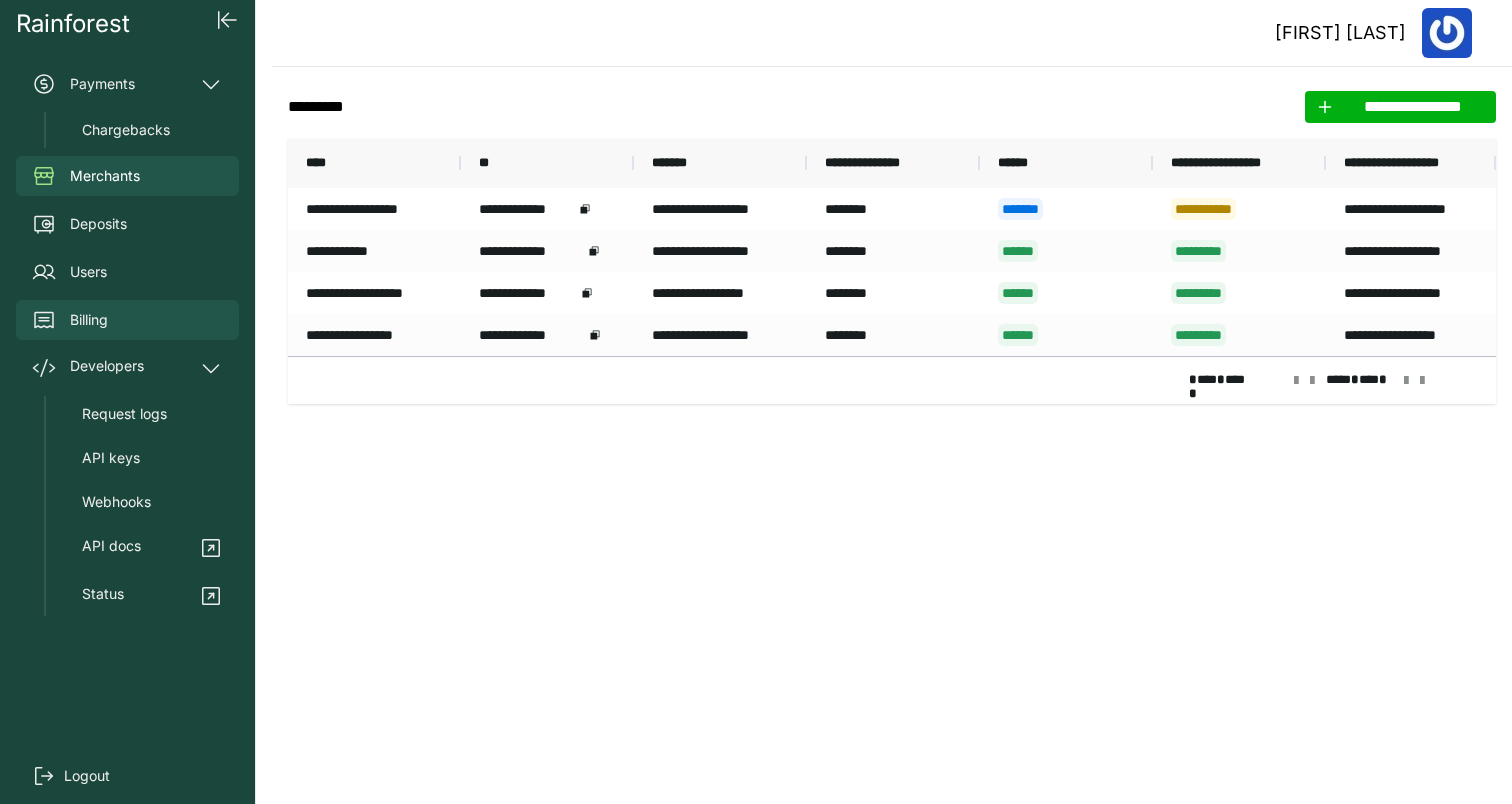 click on "Billing" at bounding box center (127, 320) 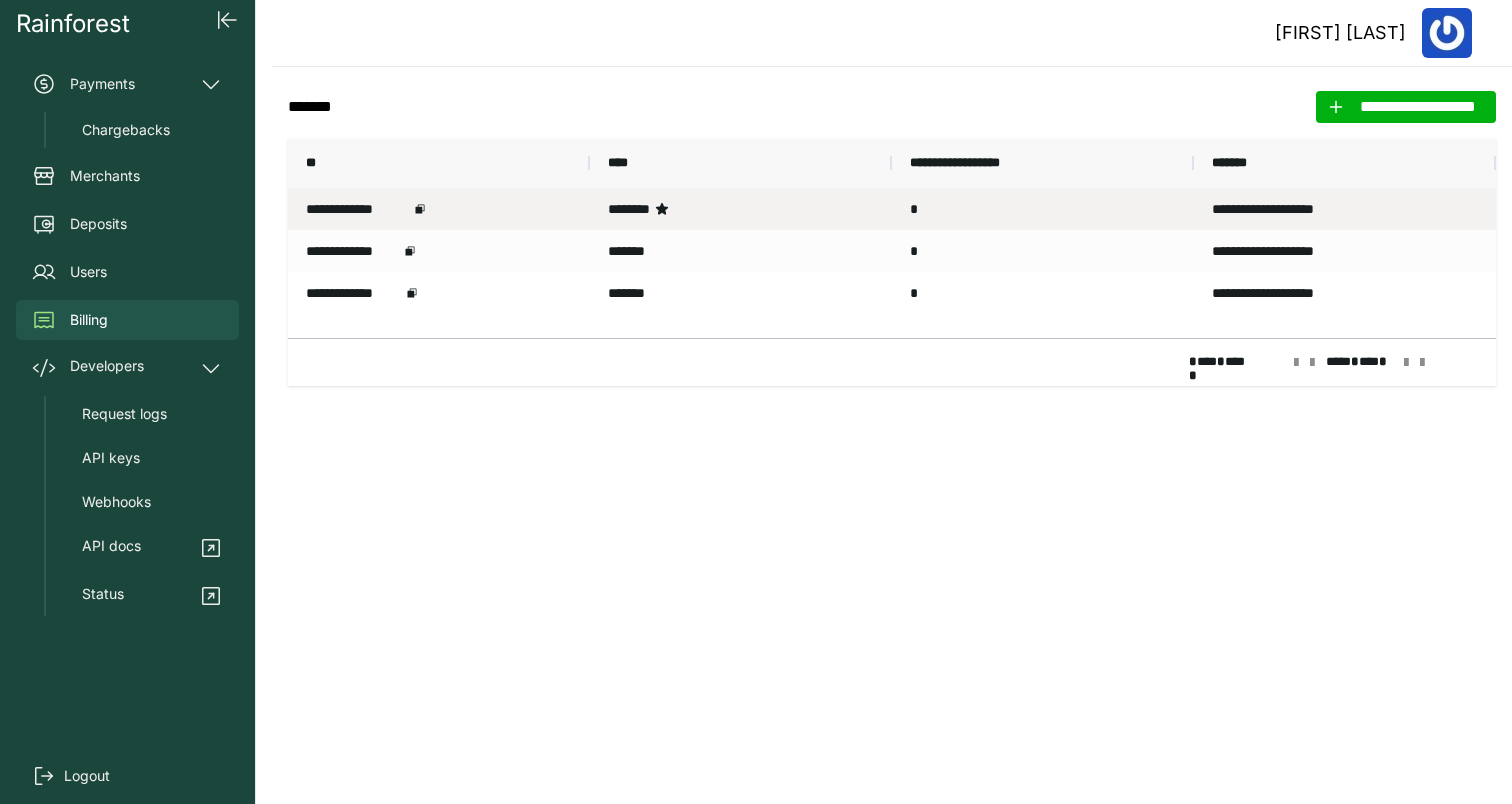 click on "**********" at bounding box center (439, 209) 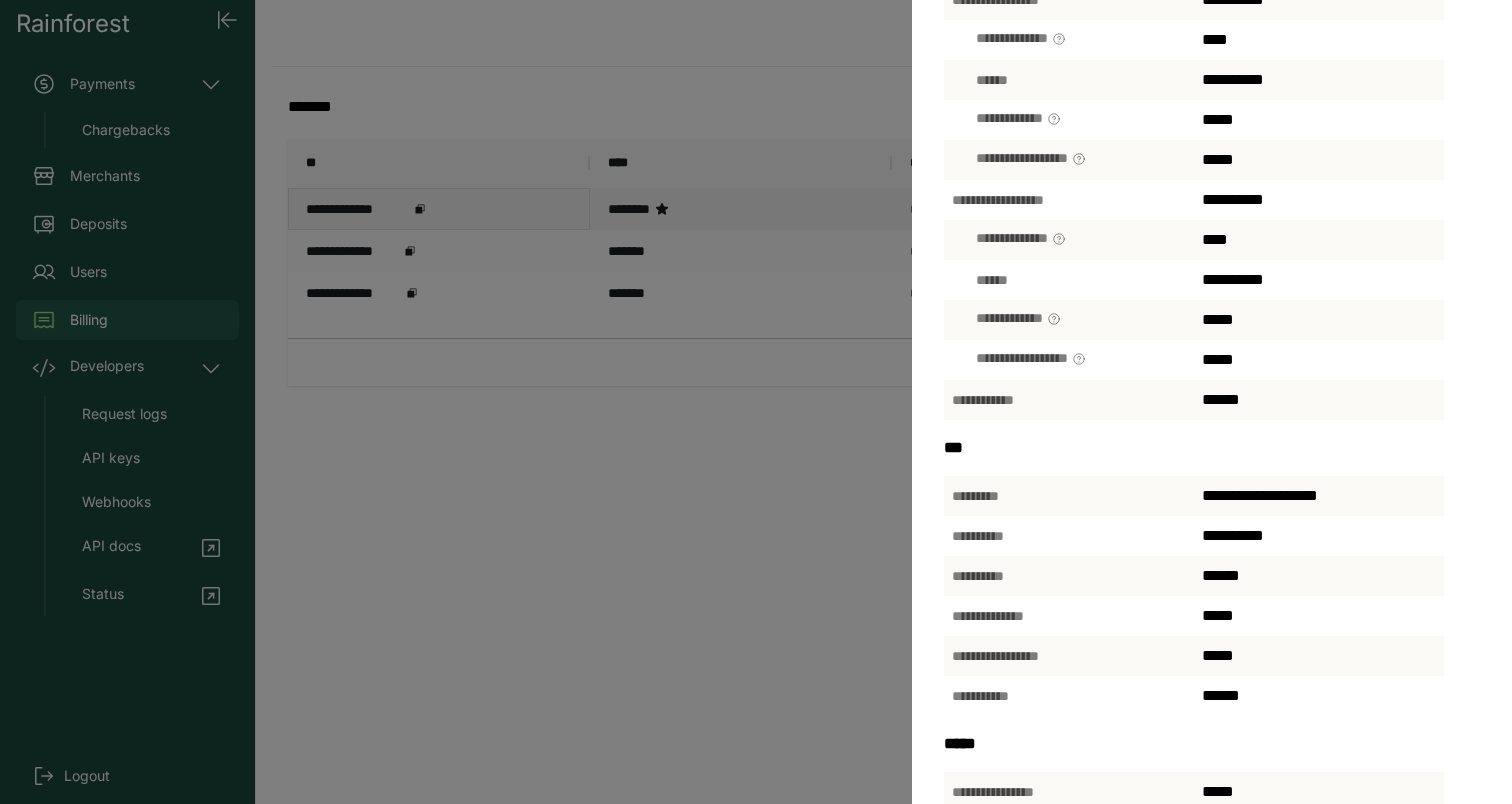 scroll, scrollTop: 656, scrollLeft: 0, axis: vertical 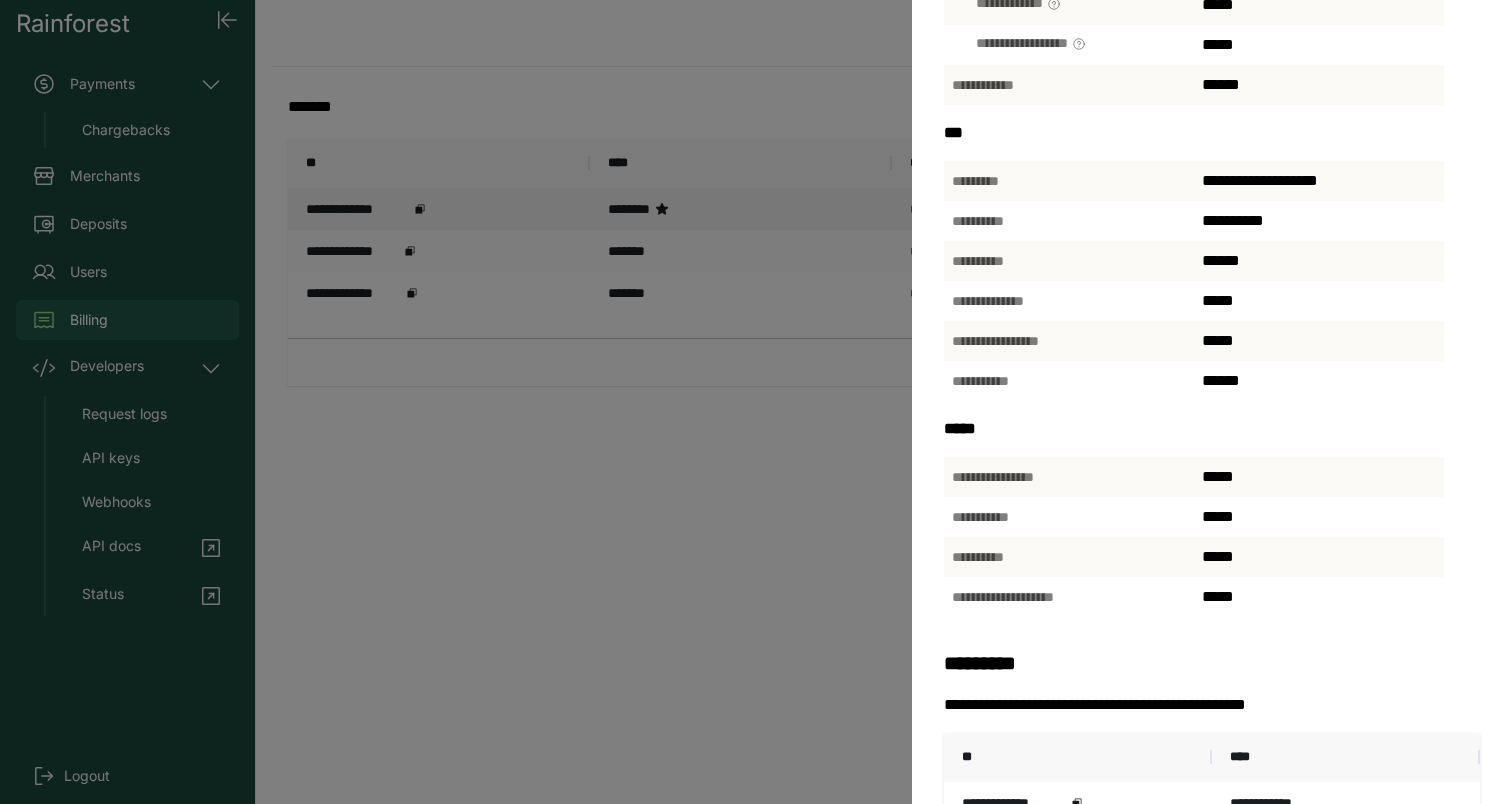 click on "[NAME] [LAST NAME] [STREET ADDRESS] [CITY], [STATE] [ZIP CODE] [COUNTRY] [PHONE NUMBER] [EMAIL ADDRESS]" at bounding box center (756, 402) 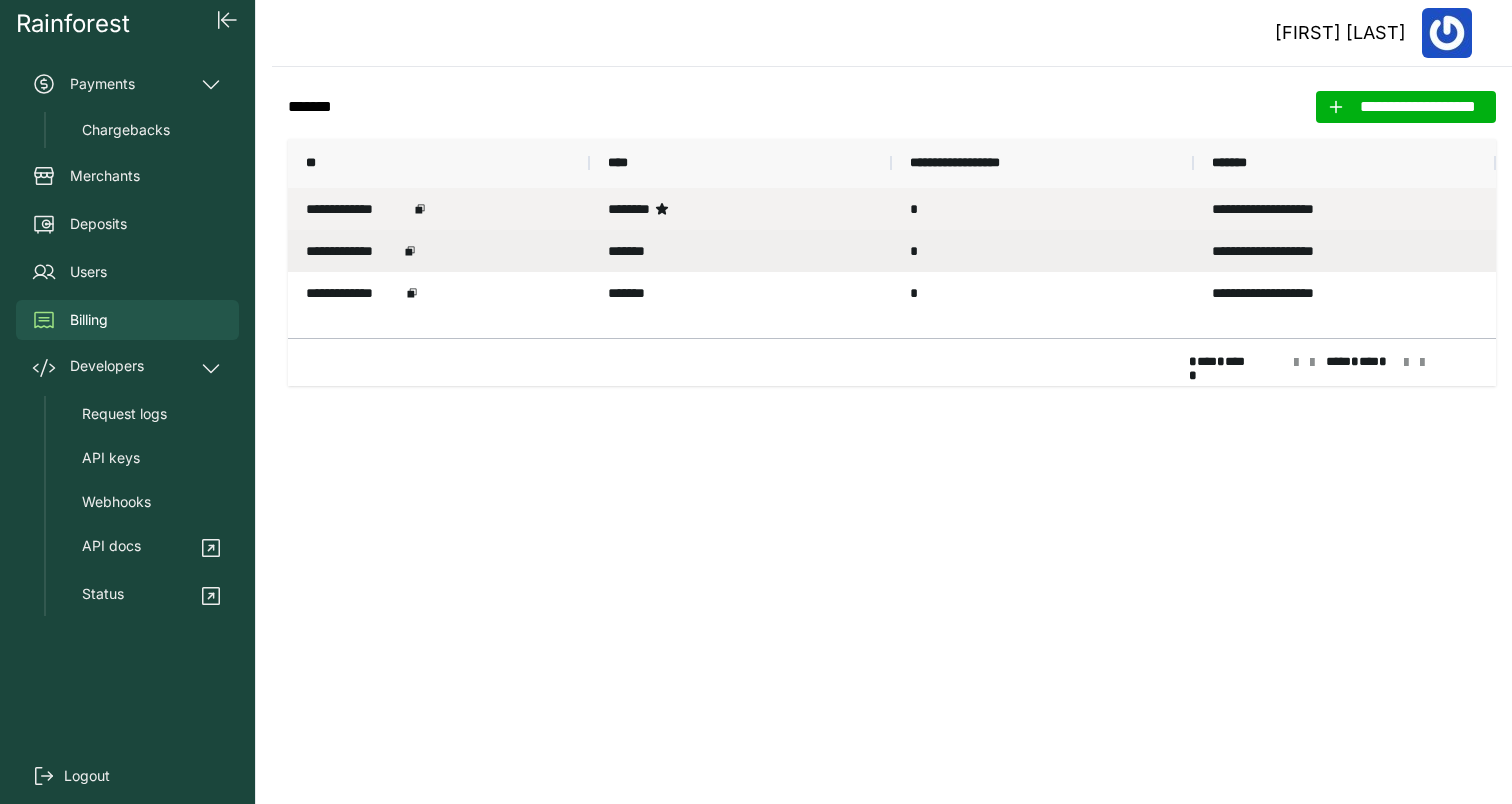click on "*******" at bounding box center [741, 251] 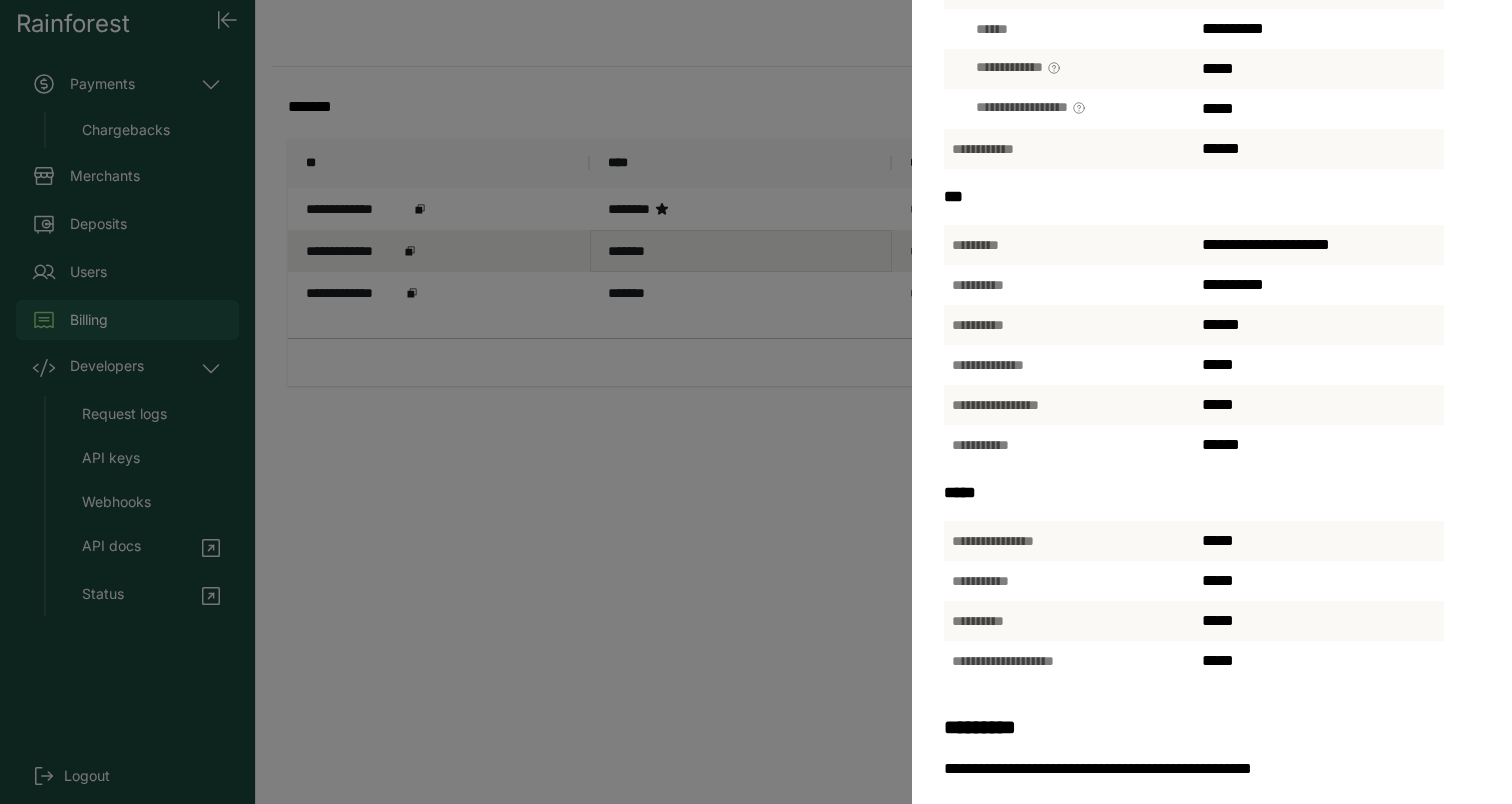 scroll, scrollTop: 603, scrollLeft: 0, axis: vertical 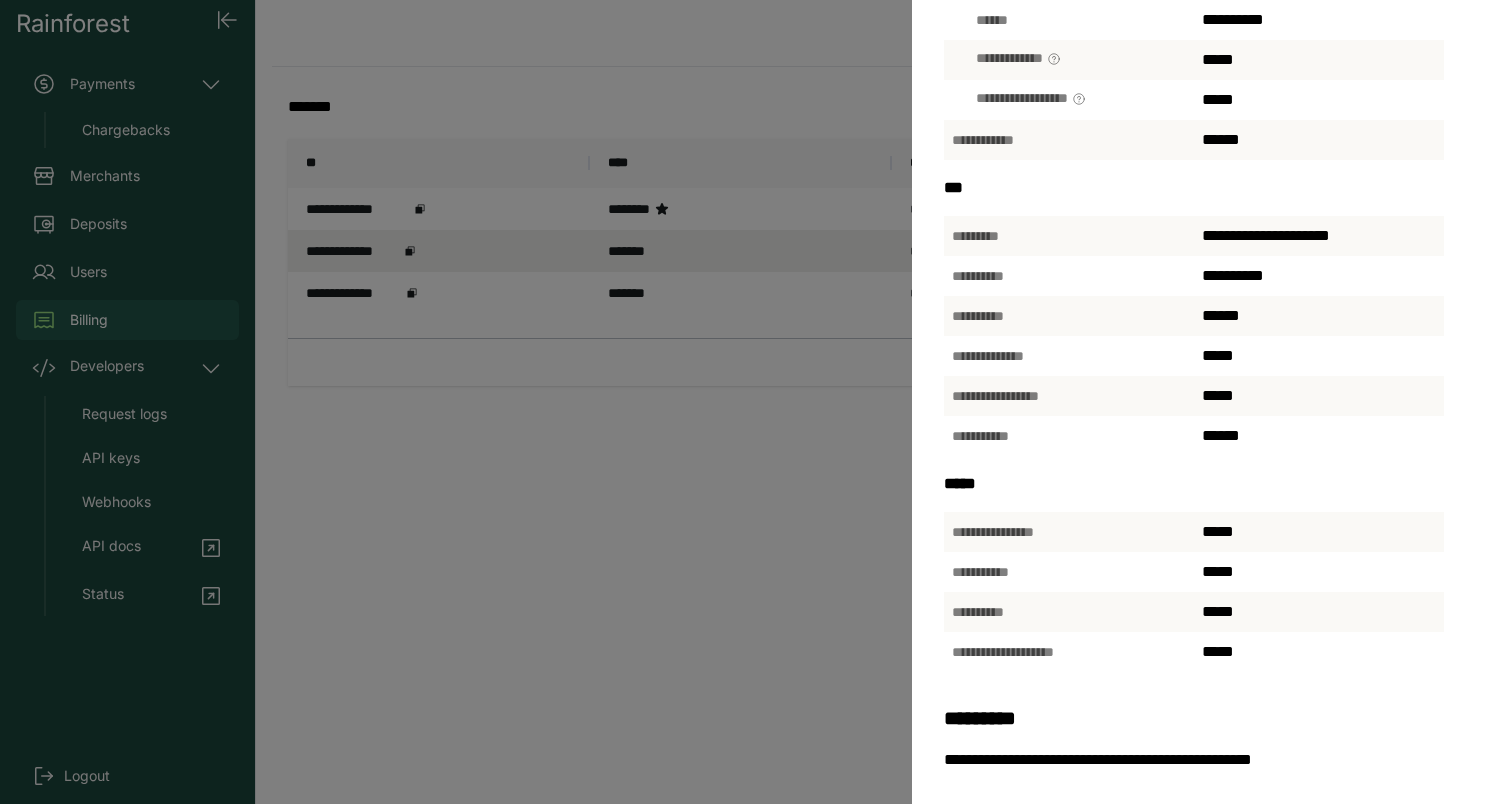 click on "[NAME] [LAST NAME] [STREET ADDRESS] [CITY], [STATE] [ZIP CODE] [COUNTRY] [PHONE NUMBER] [EMAIL ADDRESS]" at bounding box center (756, 402) 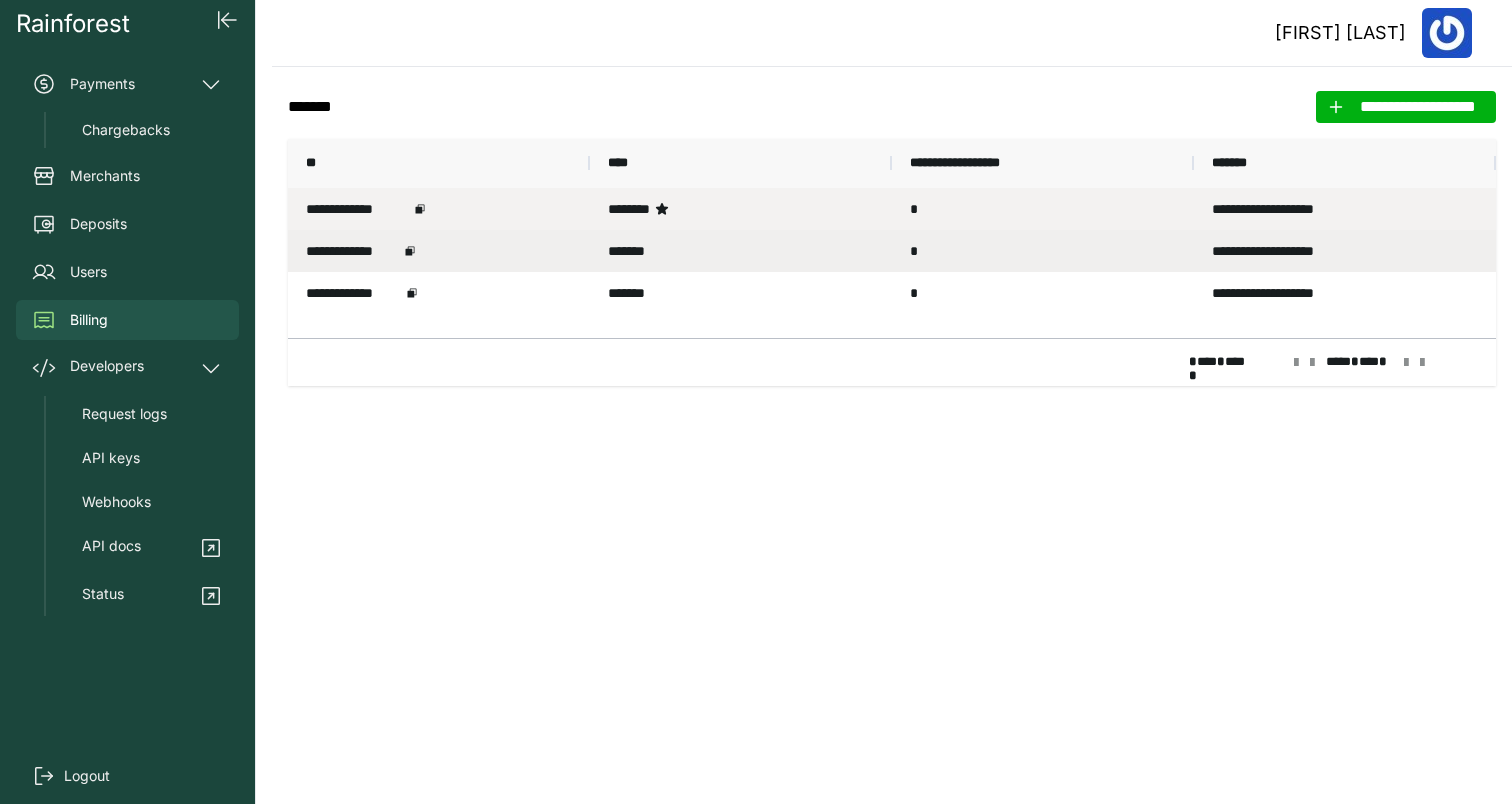 click on "********" at bounding box center (741, 209) 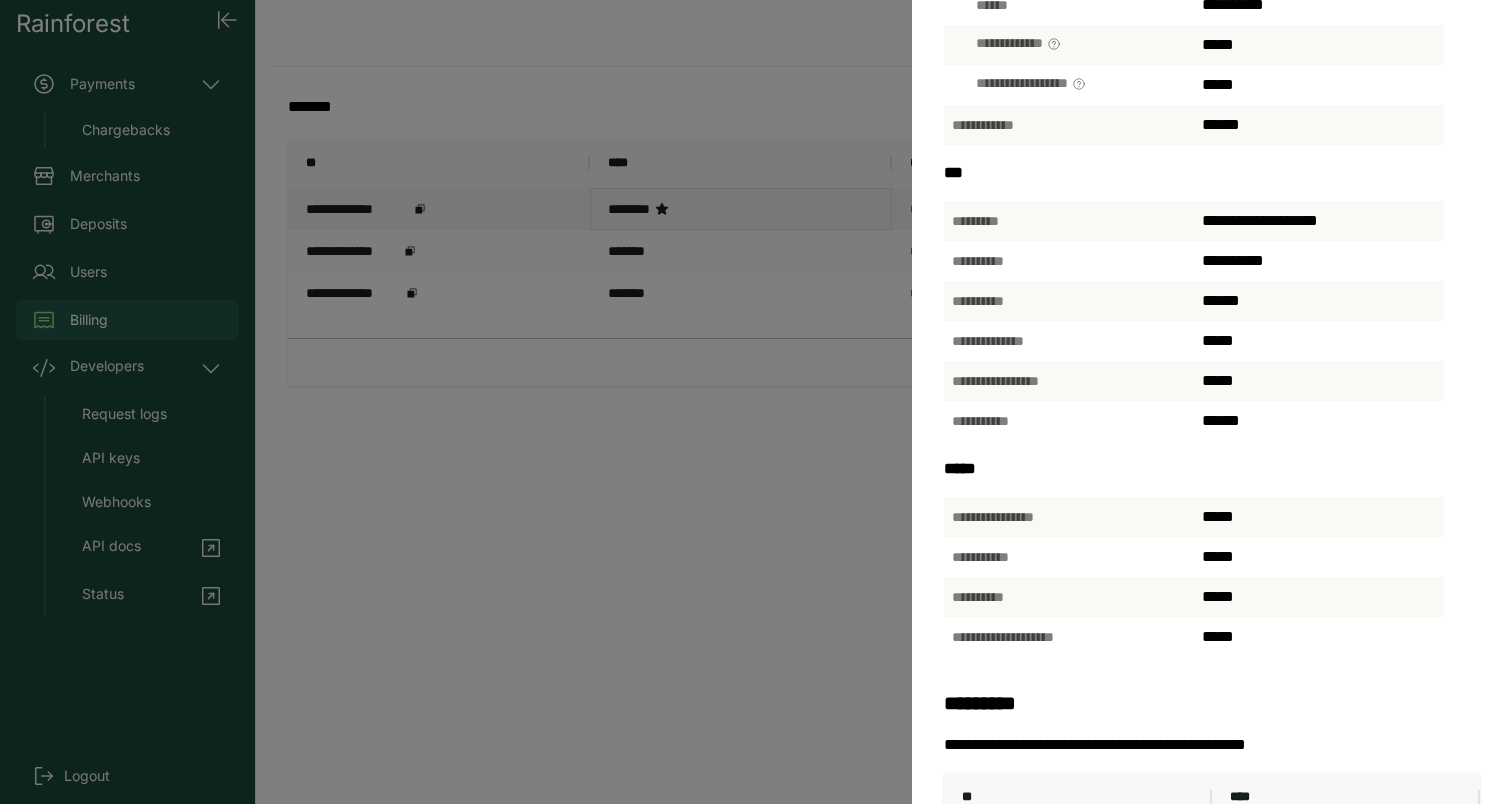 scroll, scrollTop: 853, scrollLeft: 0, axis: vertical 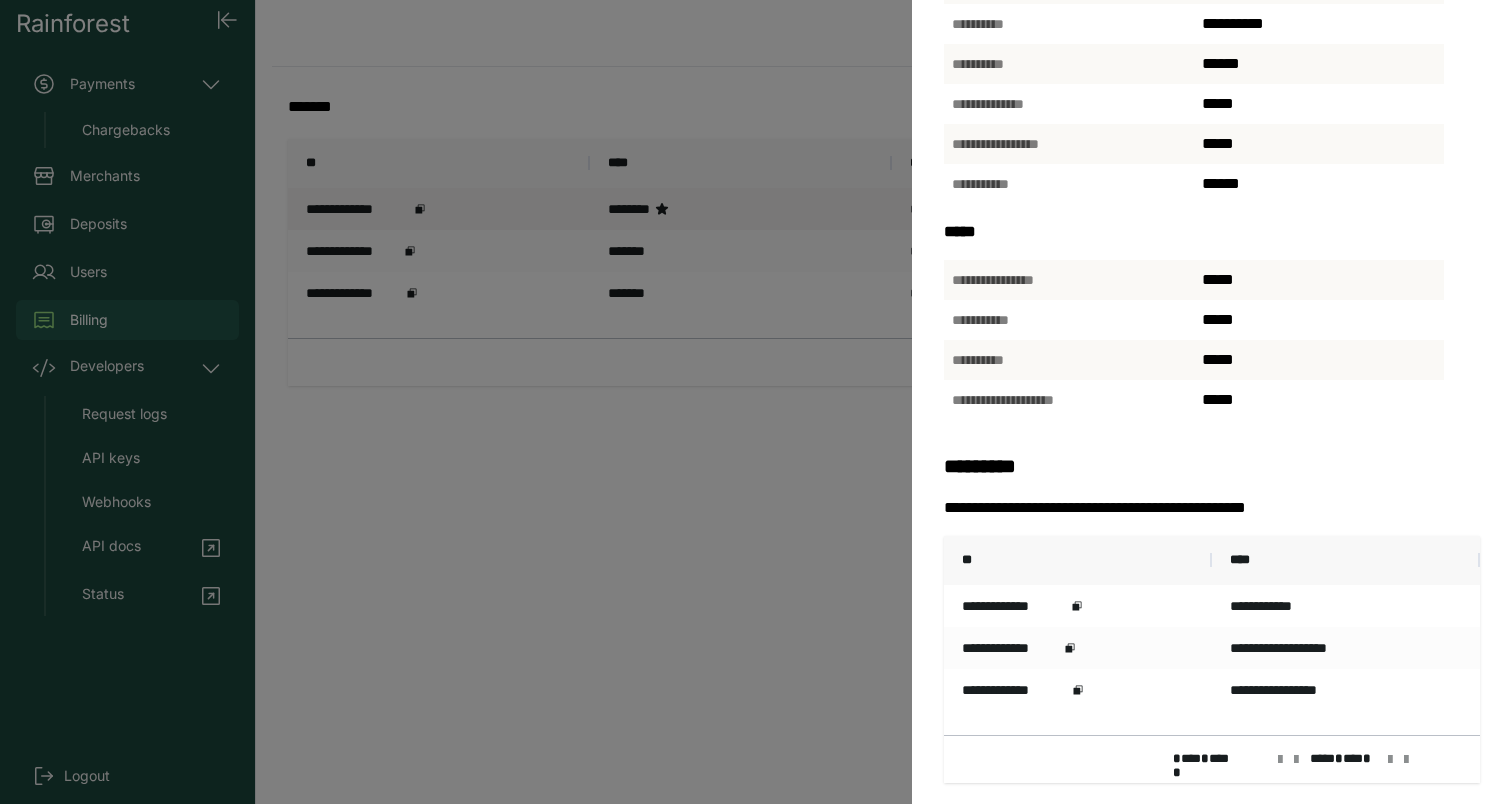 click on "[NAME] [LAST NAME] [STREET ADDRESS] [CITY], [STATE] [ZIP CODE] [COUNTRY] [PHONE NUMBER] [EMAIL ADDRESS]" at bounding box center [756, 402] 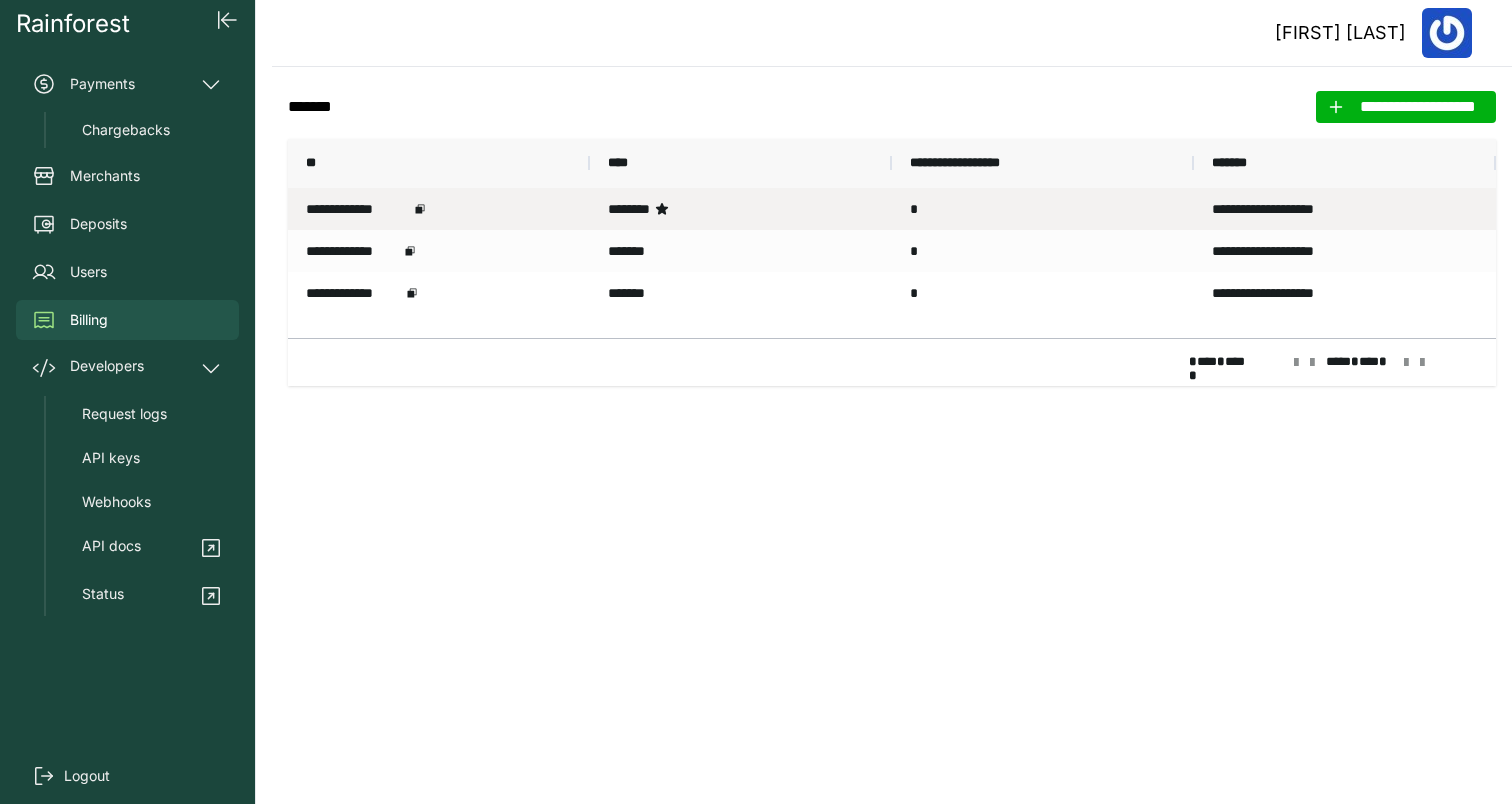click on "*******" at bounding box center [741, 293] 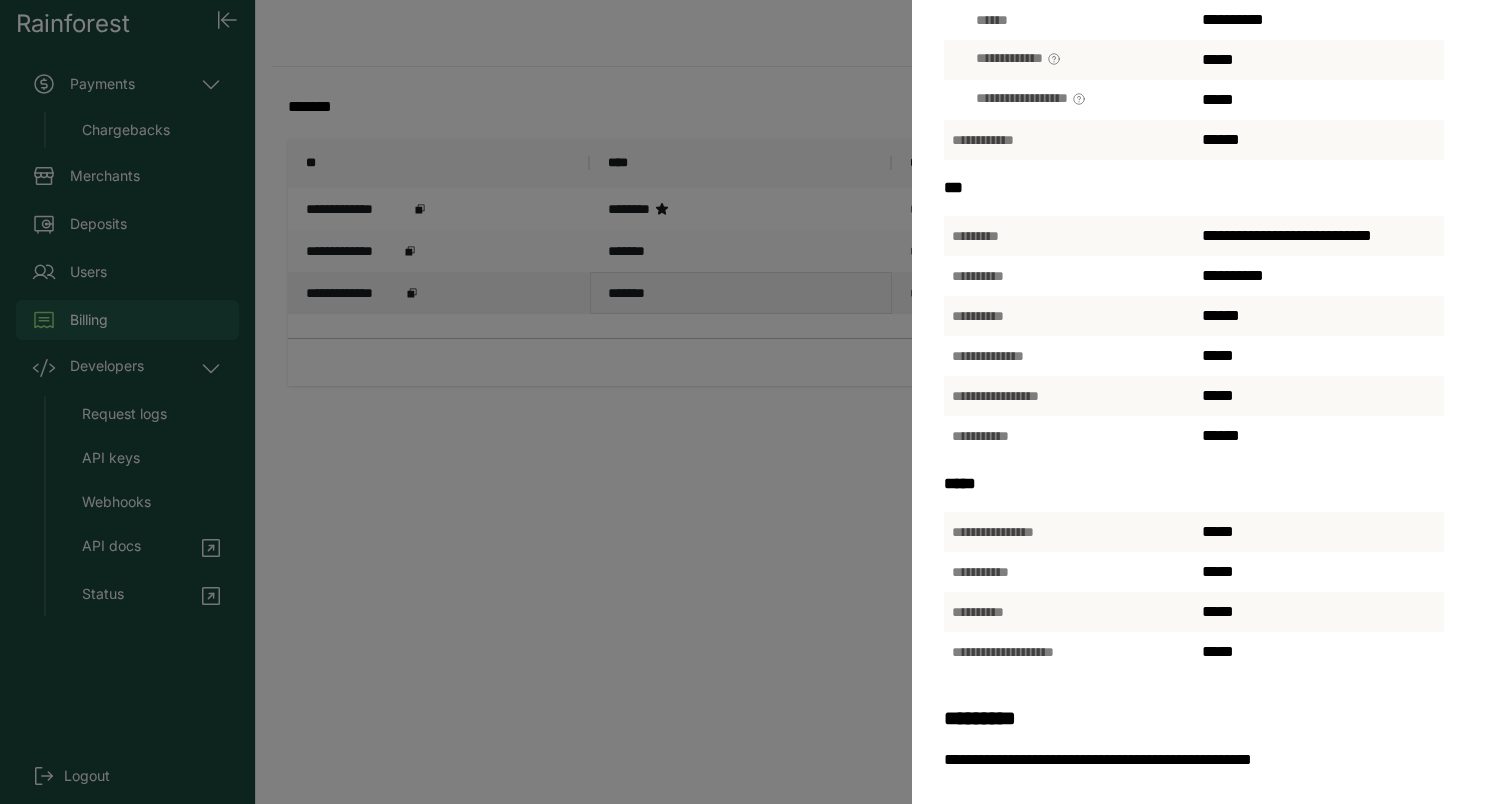 scroll, scrollTop: 0, scrollLeft: 0, axis: both 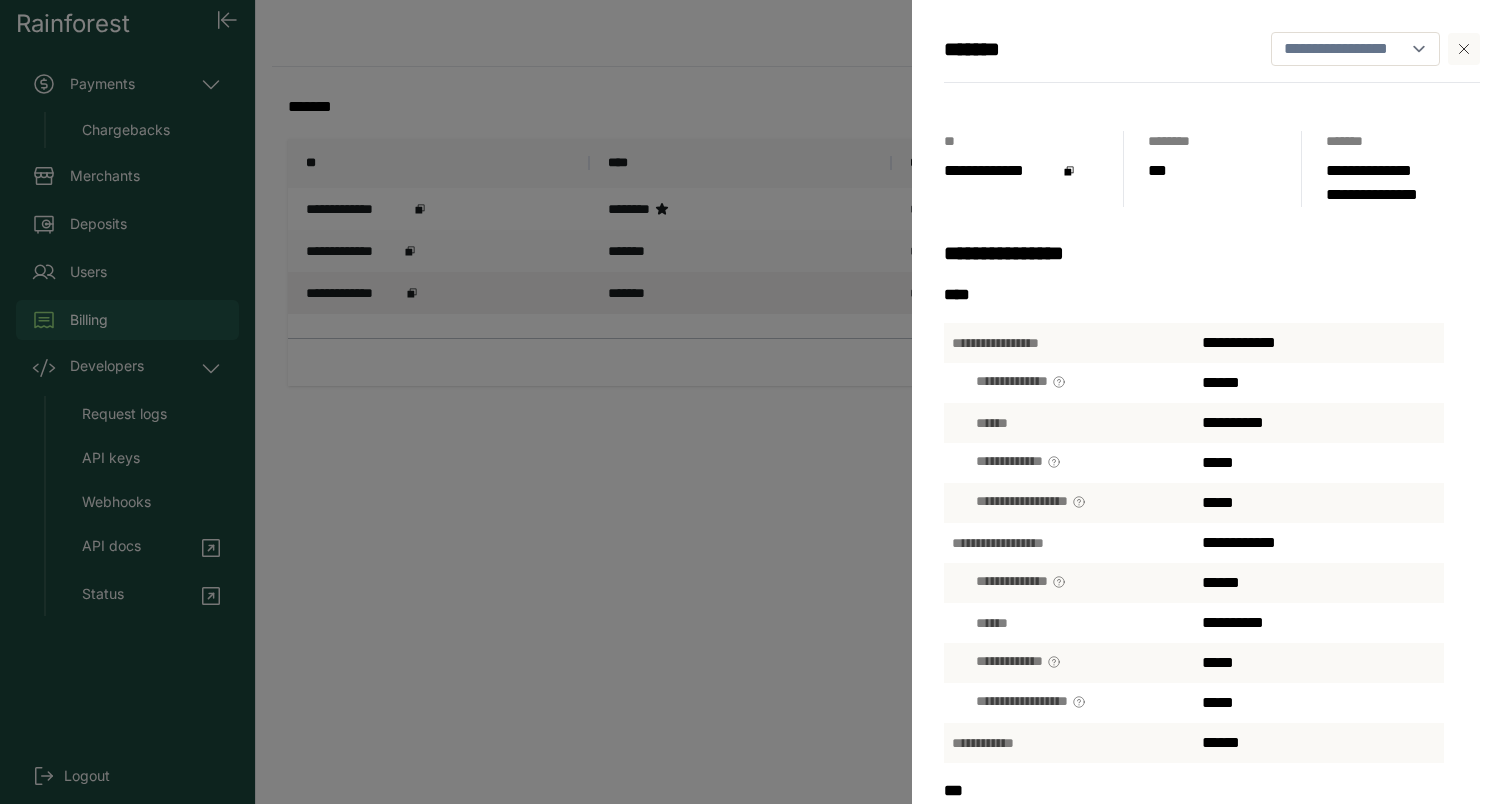 click on "**********" at bounding box center [756, 402] 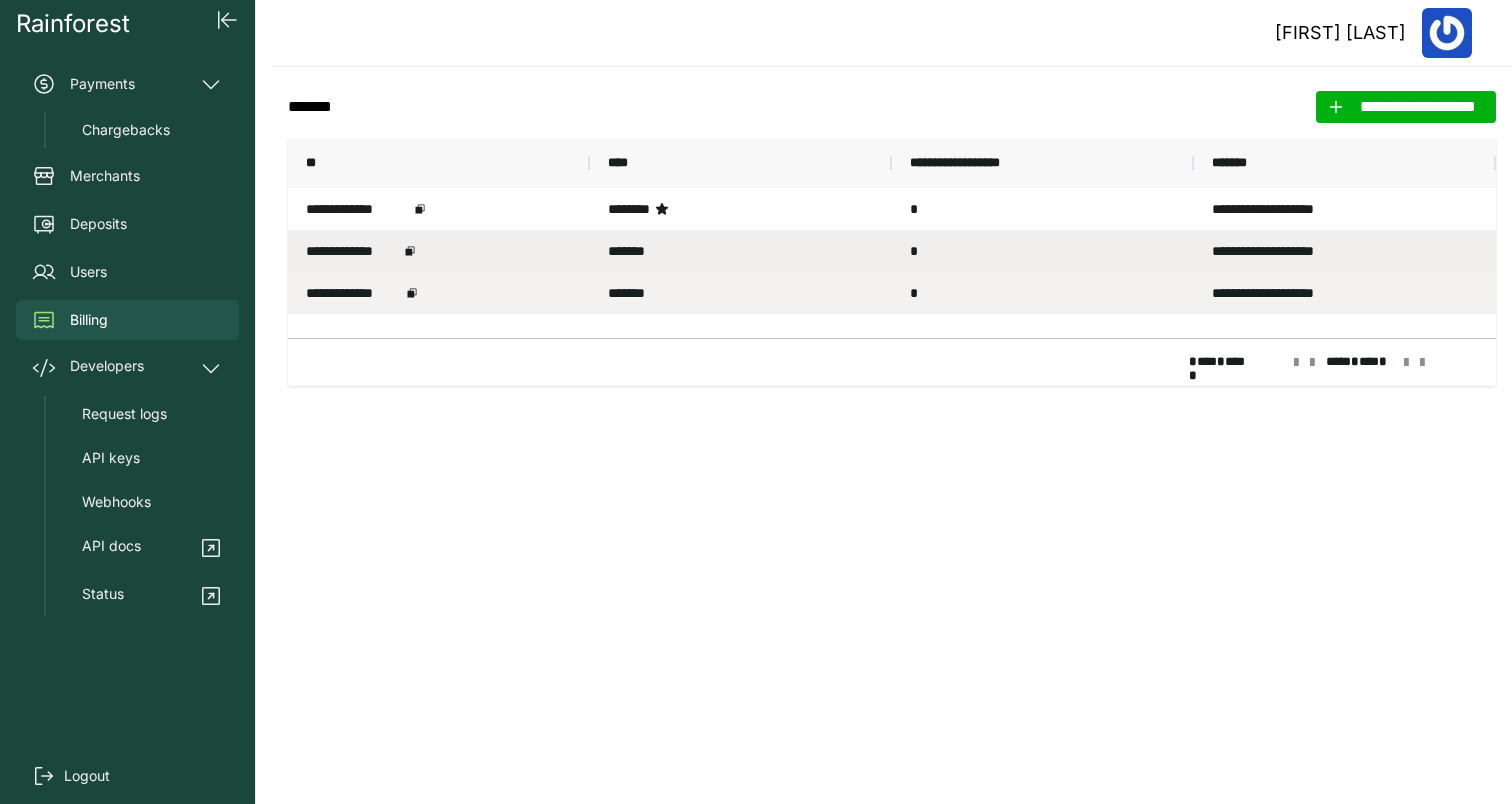 click on "*******" at bounding box center [741, 251] 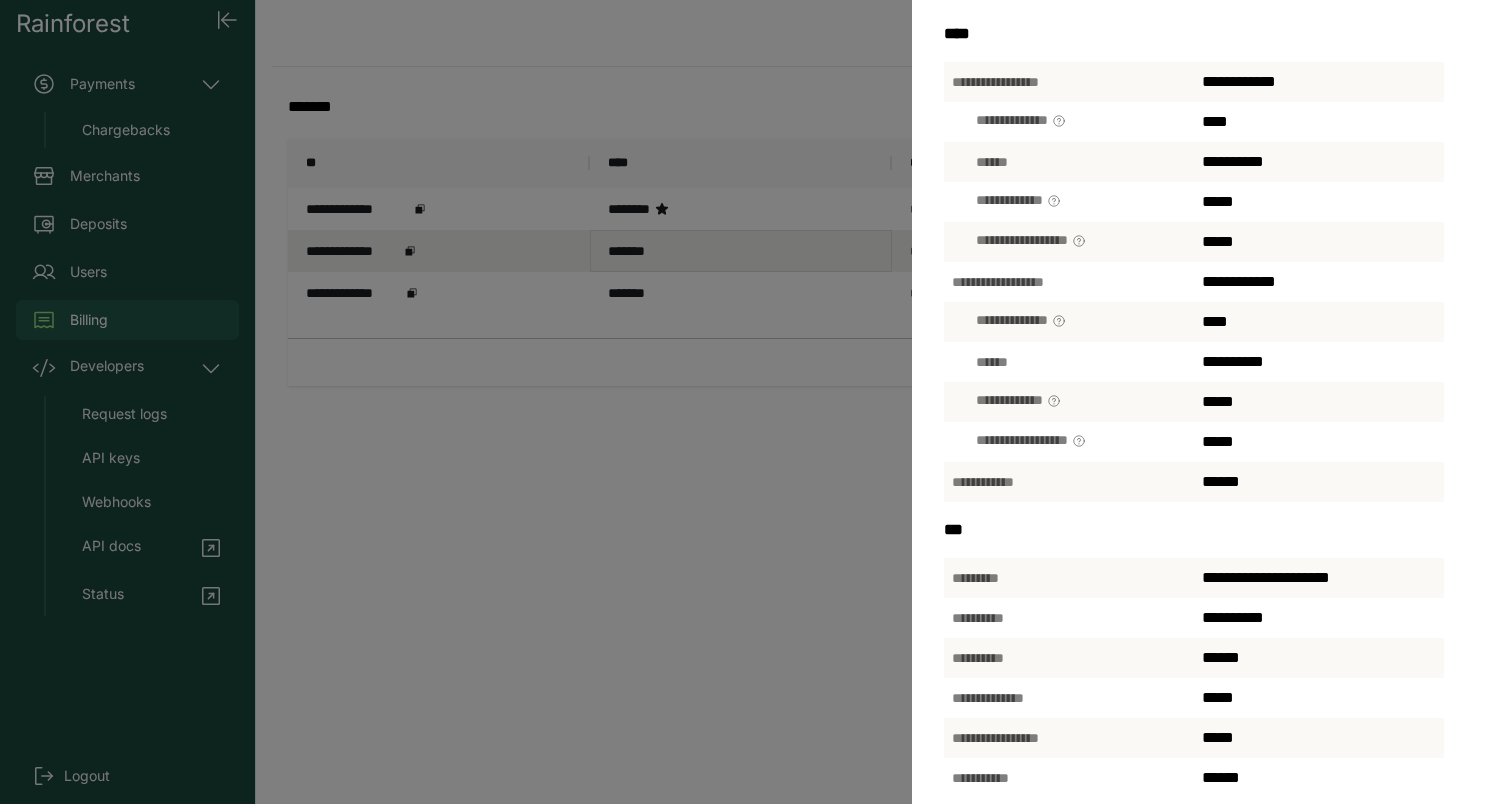 scroll, scrollTop: 0, scrollLeft: 0, axis: both 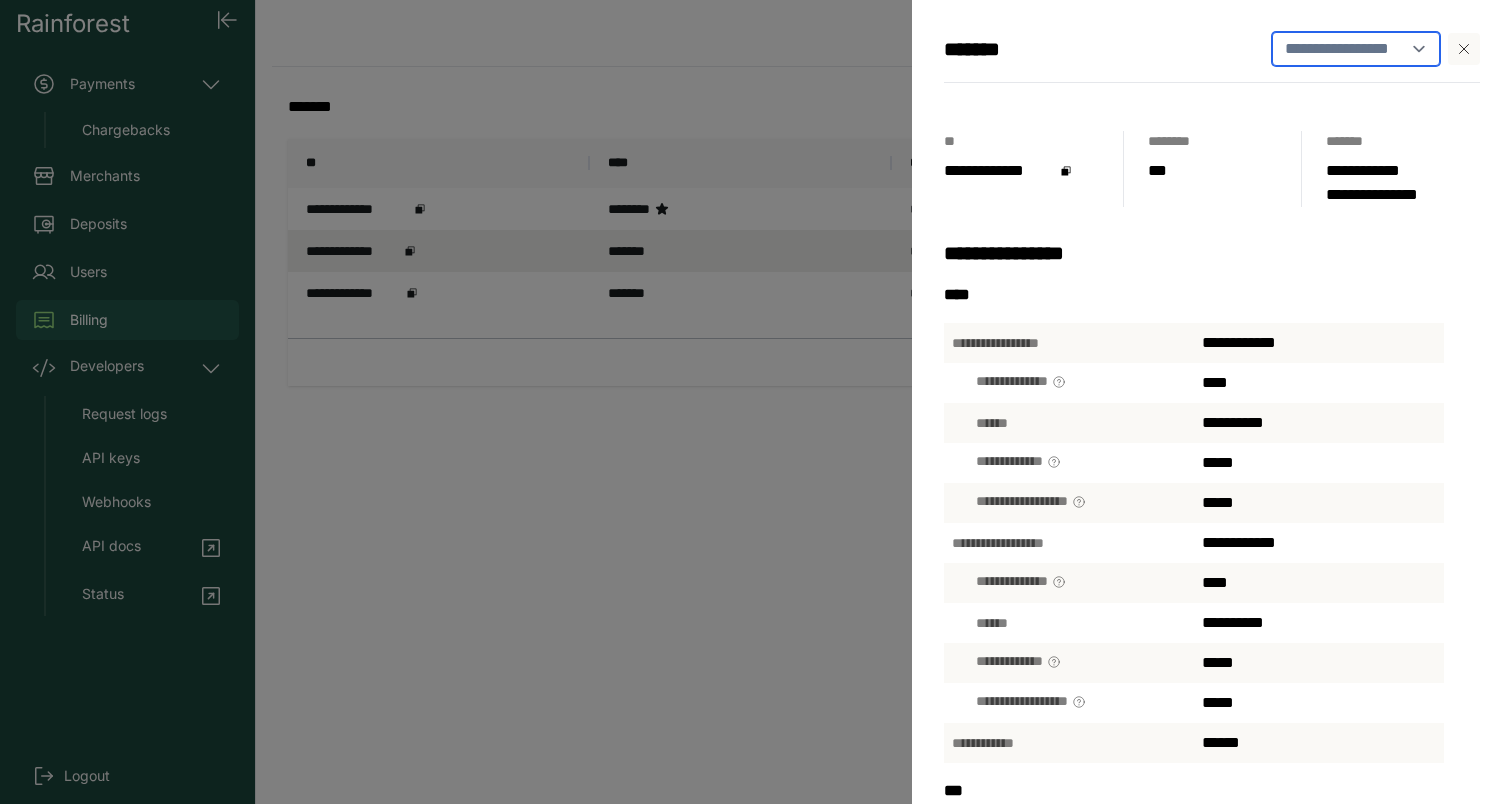 click on "**********" at bounding box center (1356, 49) 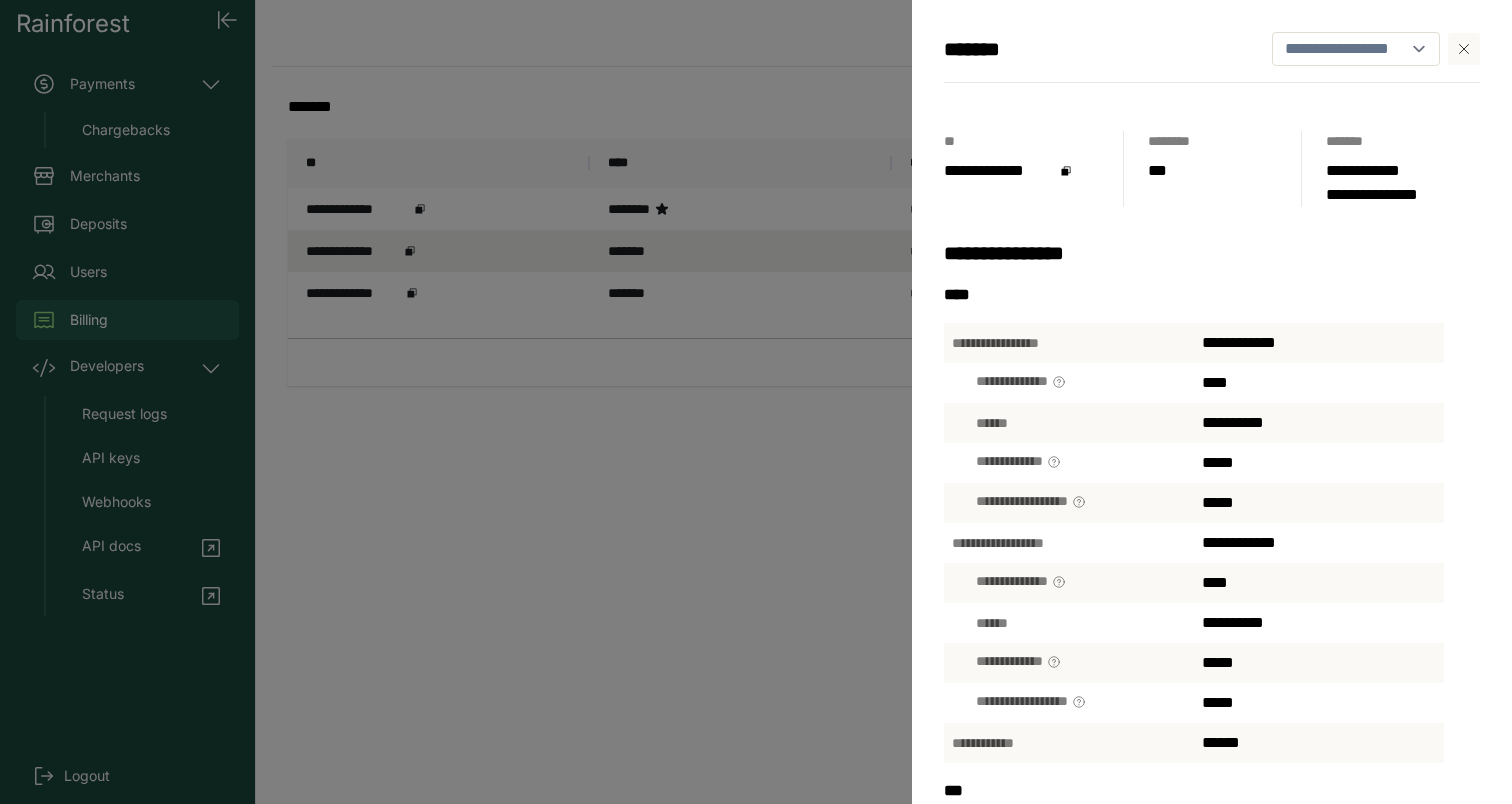 click on "[NAME] [LAST NAME] [STREET ADDRESS] [CITY], [STATE] [ZIP CODE] [COUNTRY] [PHONE NUMBER] [EMAIL ADDRESS]" at bounding box center (756, 402) 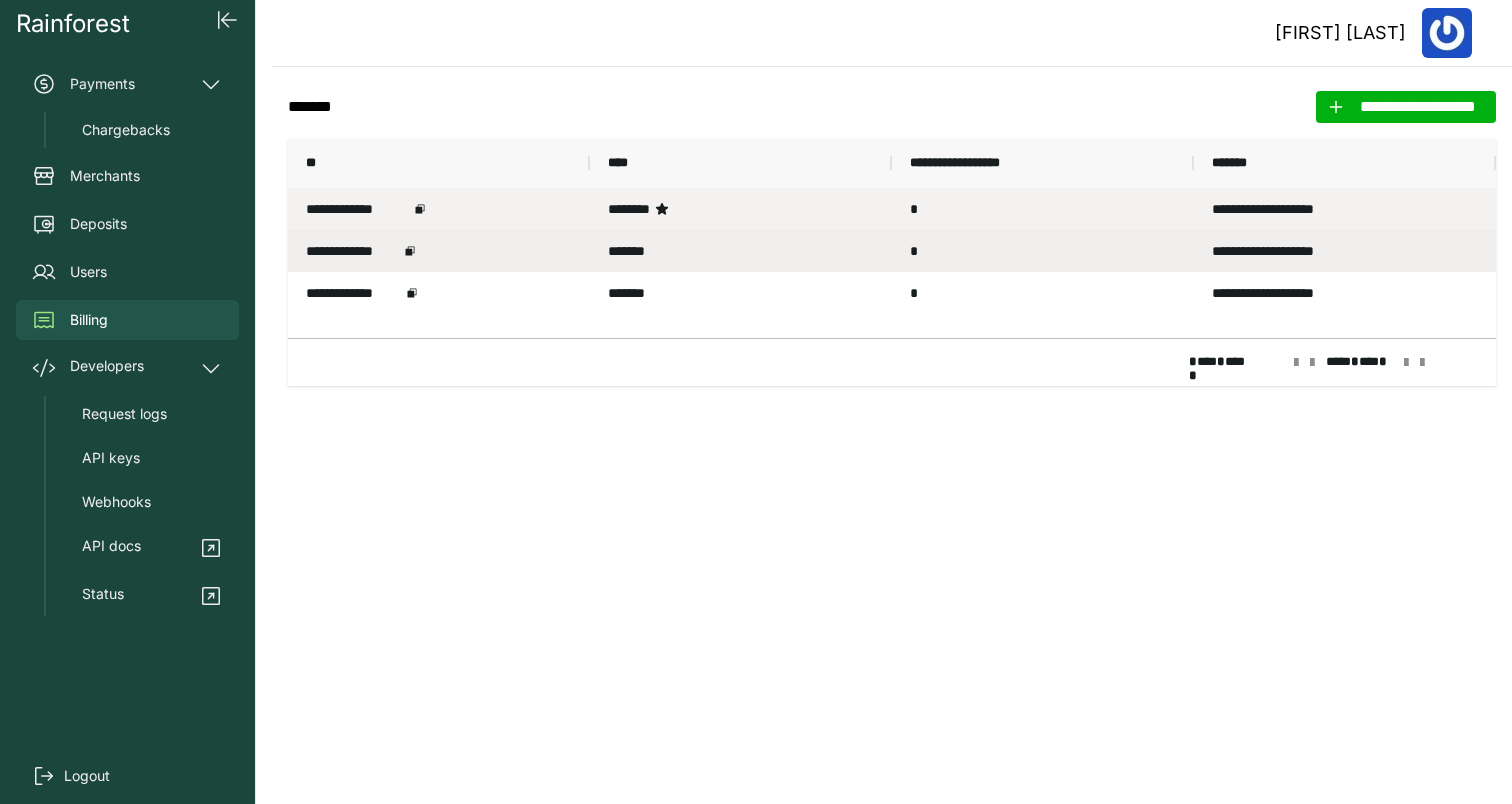 click on "********" at bounding box center (741, 209) 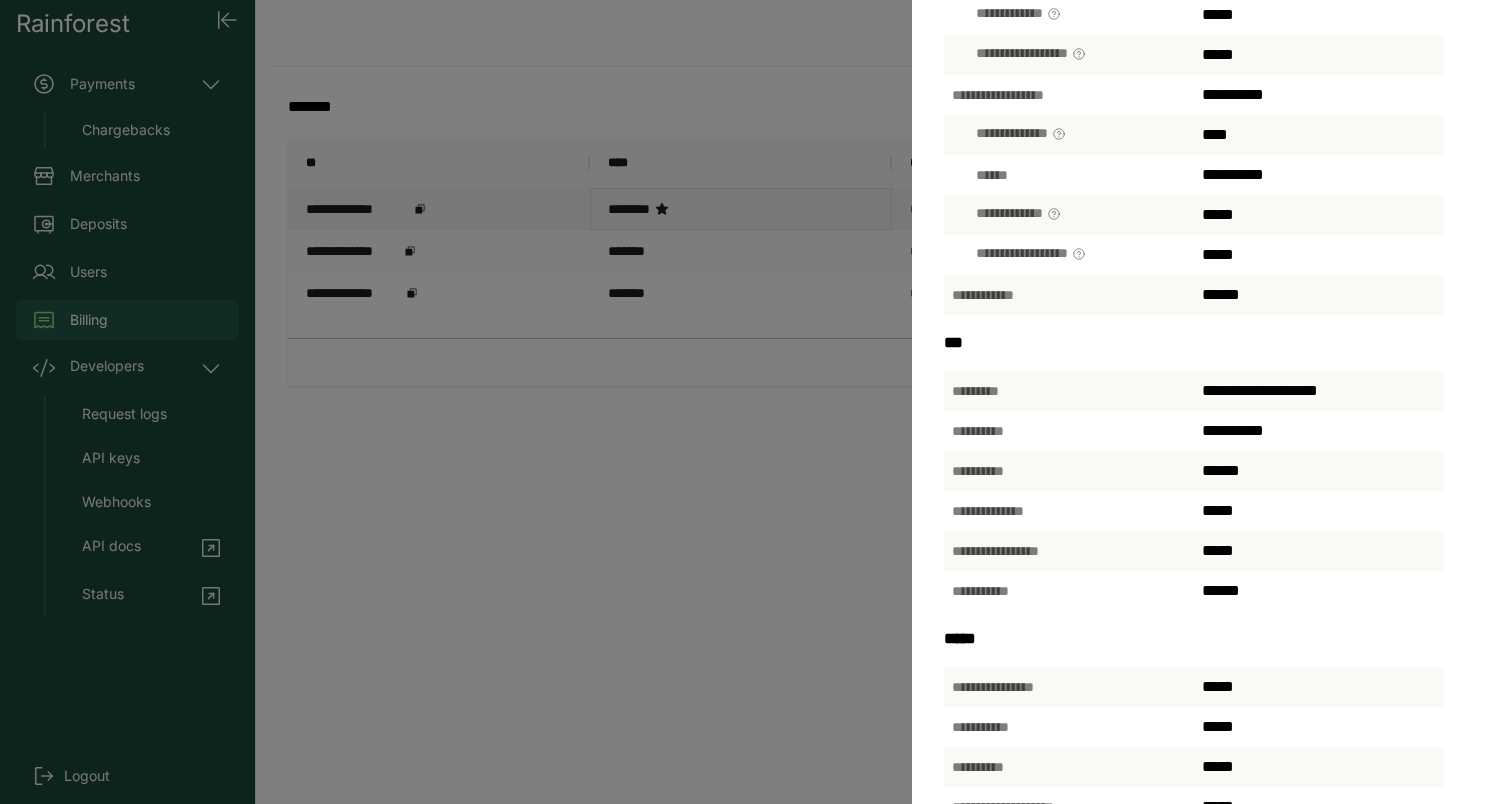 scroll, scrollTop: 339, scrollLeft: 0, axis: vertical 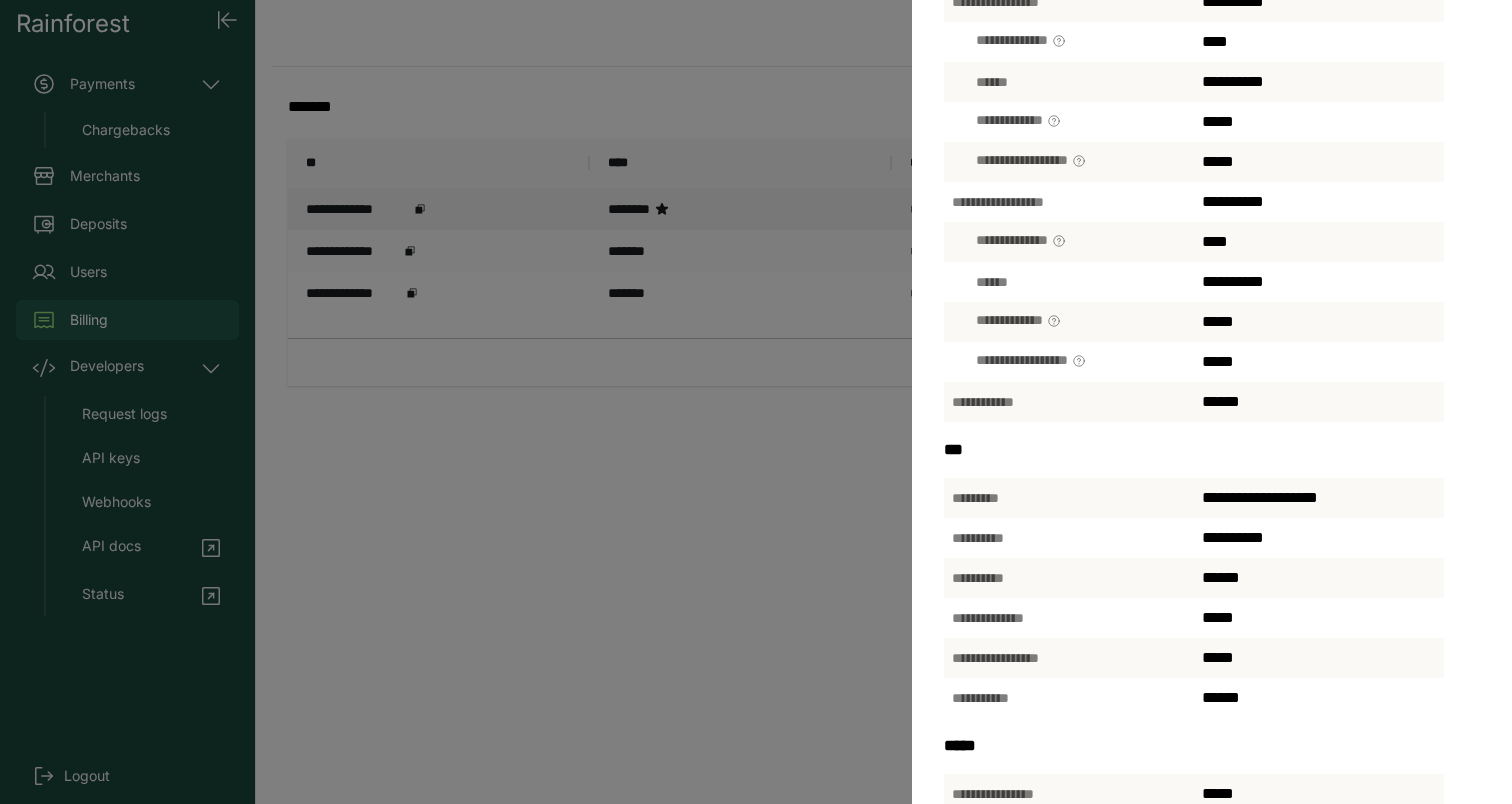 click on "[NAME] [LAST NAME] [STREET ADDRESS] [CITY], [STATE] [ZIP CODE] [COUNTRY] [PHONE NUMBER] [EMAIL ADDRESS]" at bounding box center (756, 402) 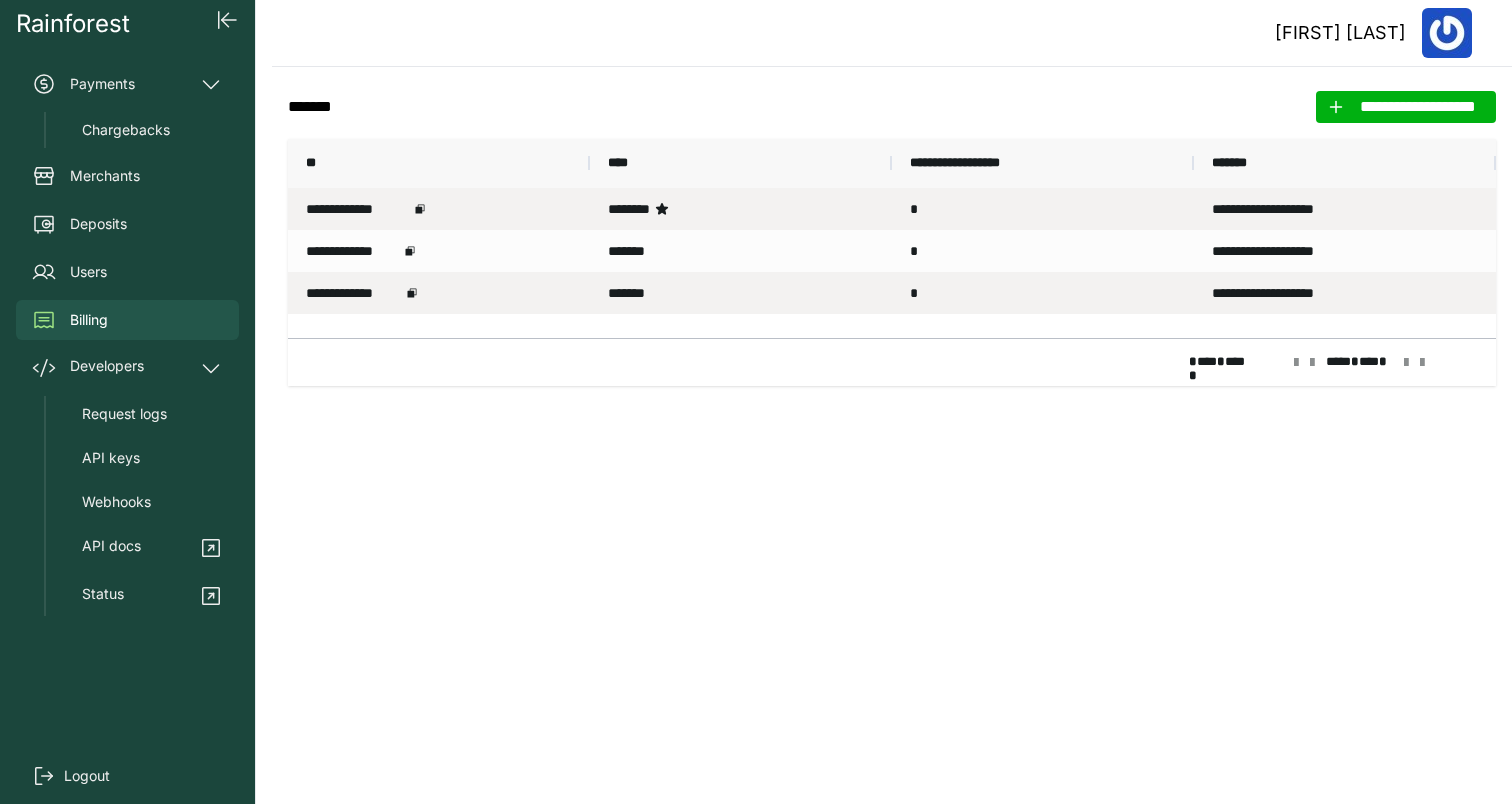 click on "*******" at bounding box center (741, 251) 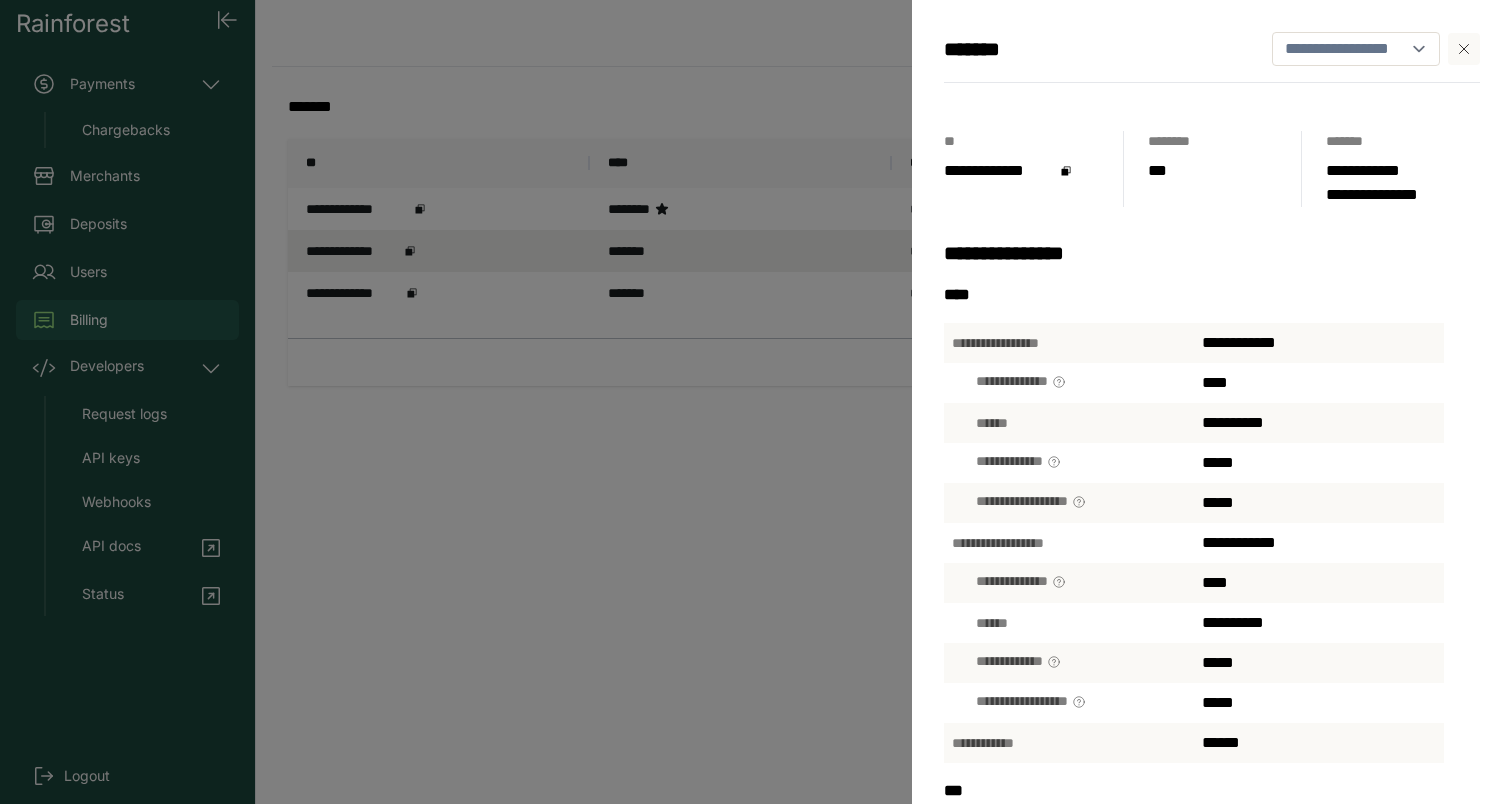 click on "[NAME] [LAST NAME] [STREET ADDRESS] [CITY], [STATE] [ZIP CODE] [COUNTRY] [PHONE NUMBER] [EMAIL ADDRESS]" at bounding box center (756, 402) 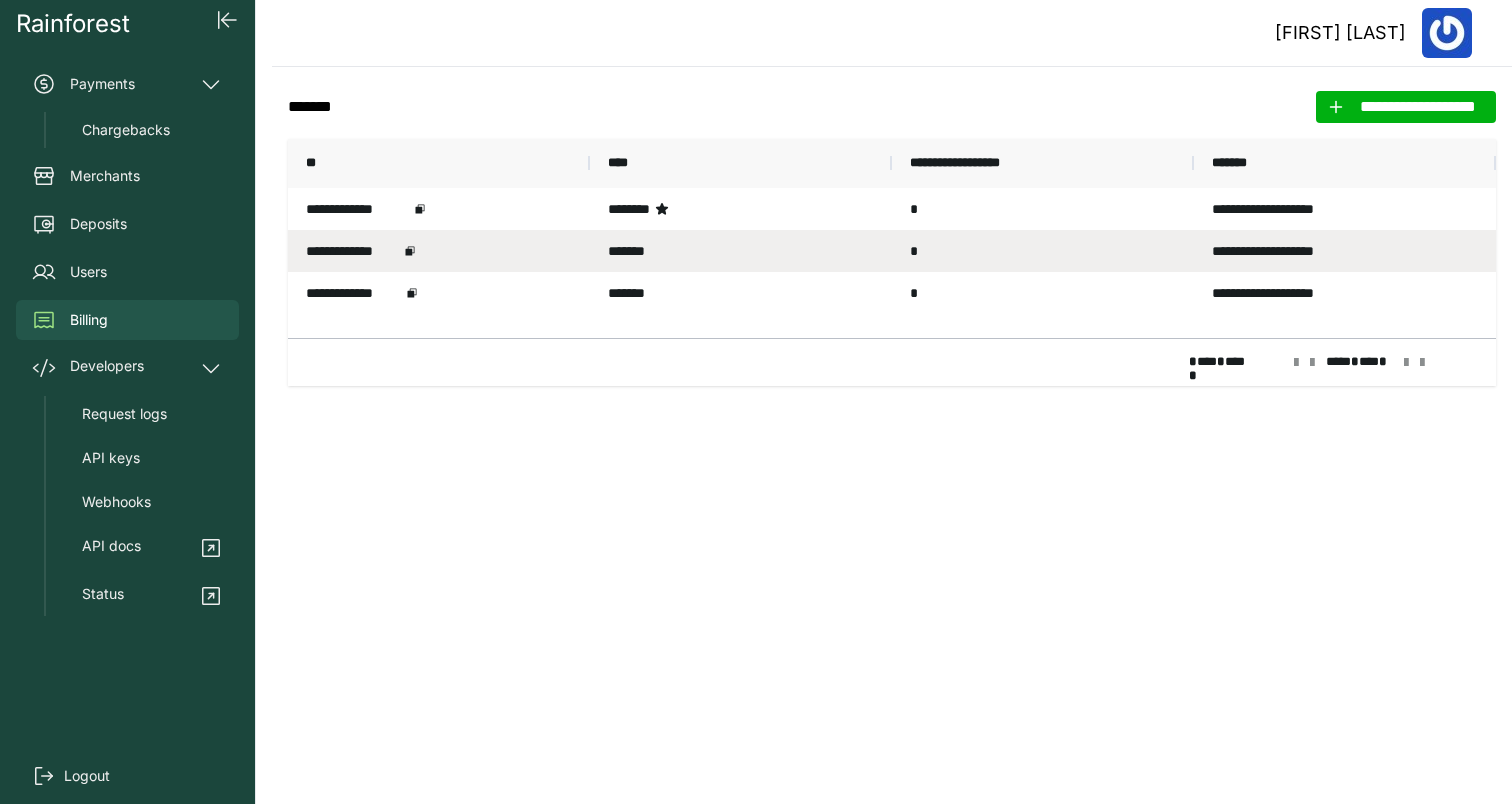 click on "*******" at bounding box center [741, 293] 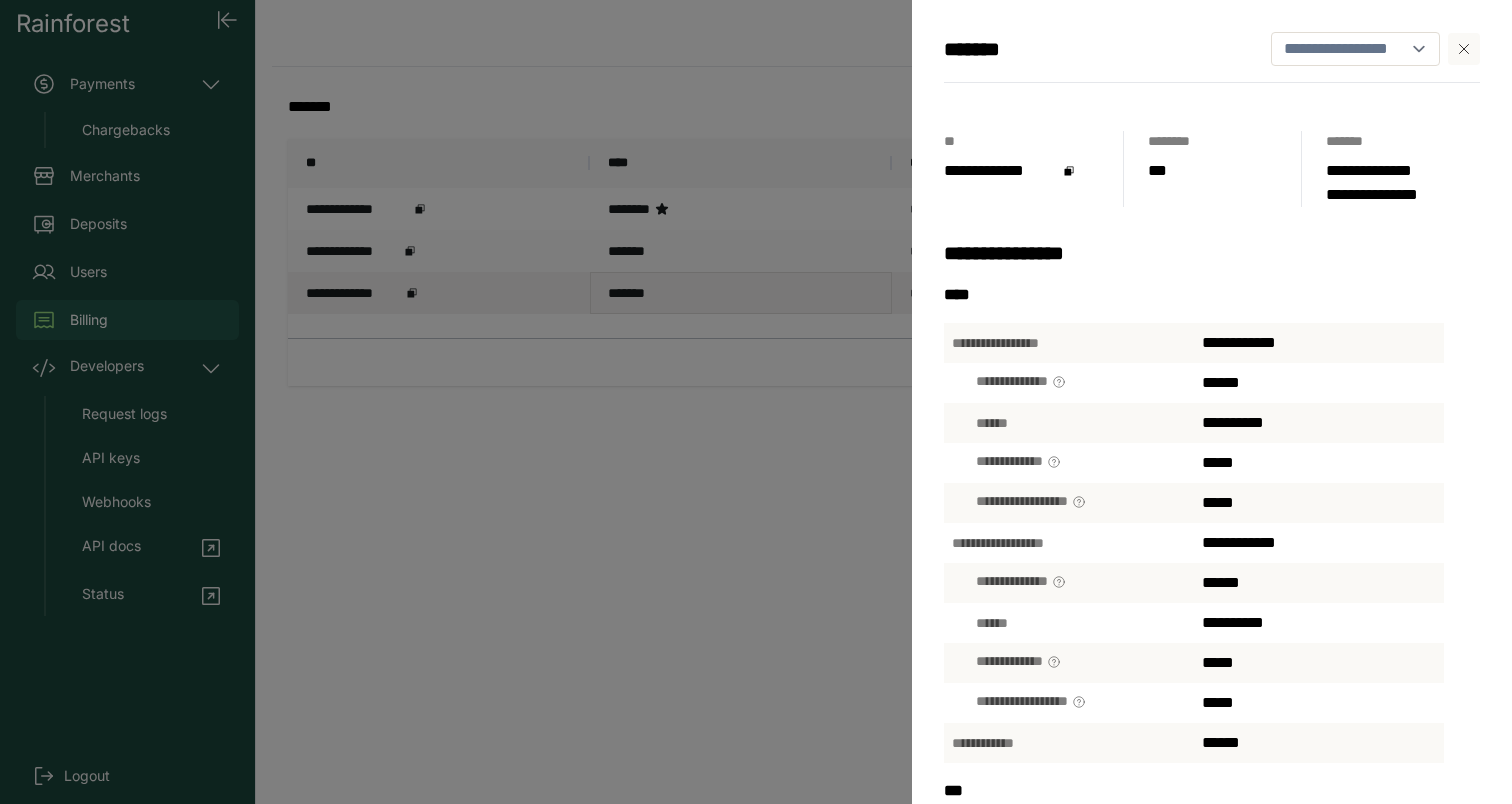 scroll, scrollTop: 13, scrollLeft: 0, axis: vertical 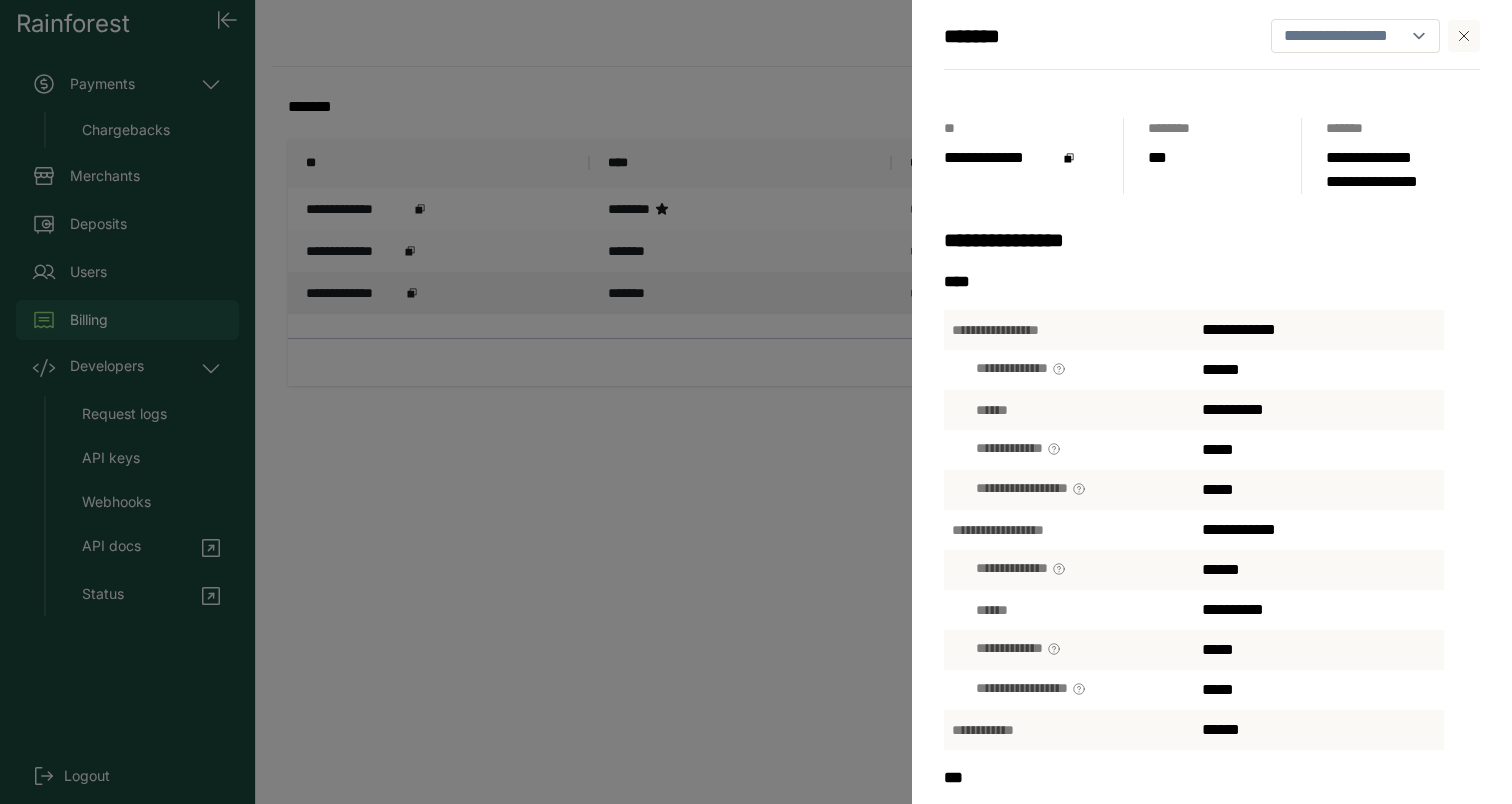 click on "**********" at bounding box center [756, 402] 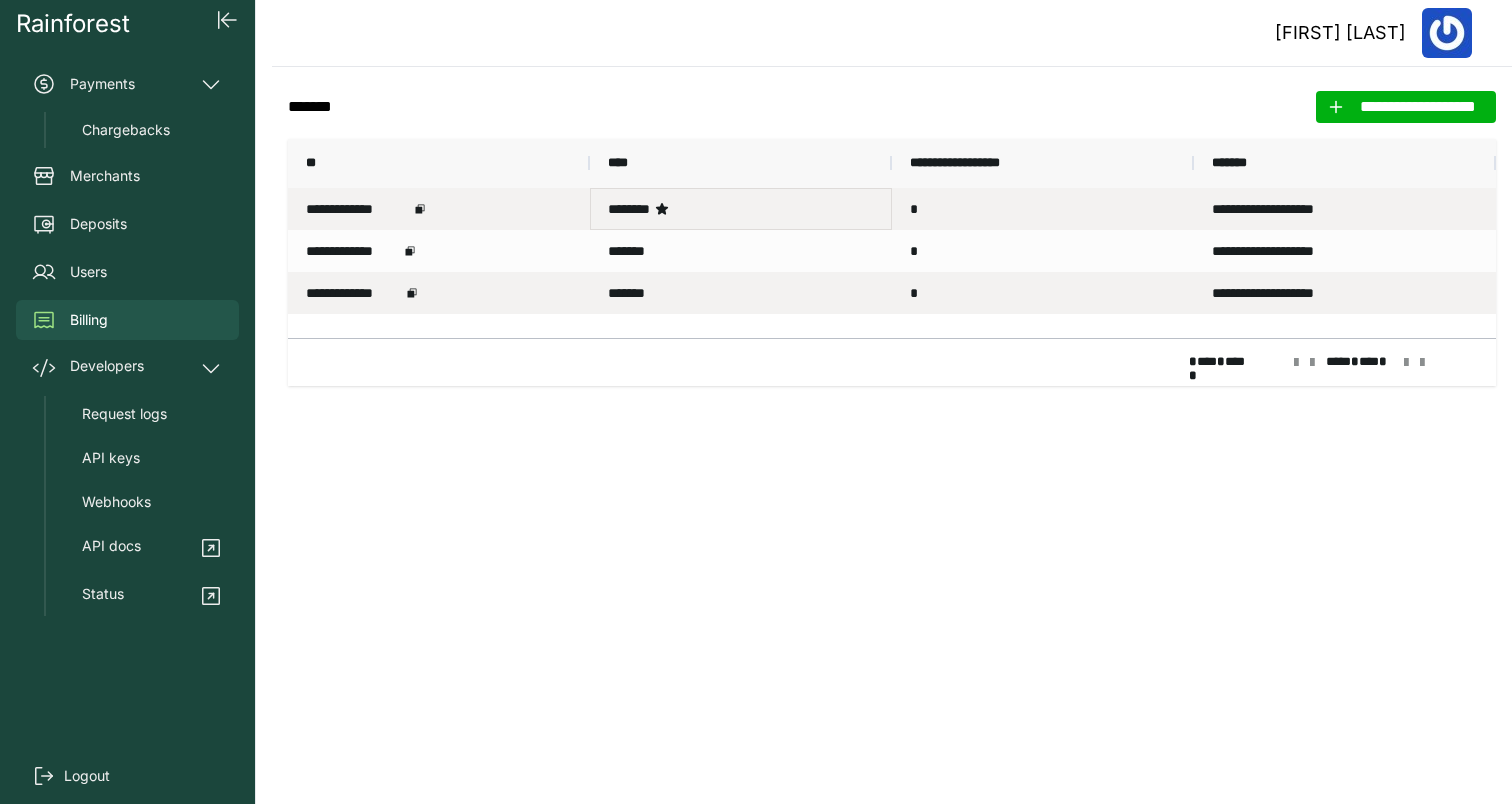 click on "********" at bounding box center [741, 209] 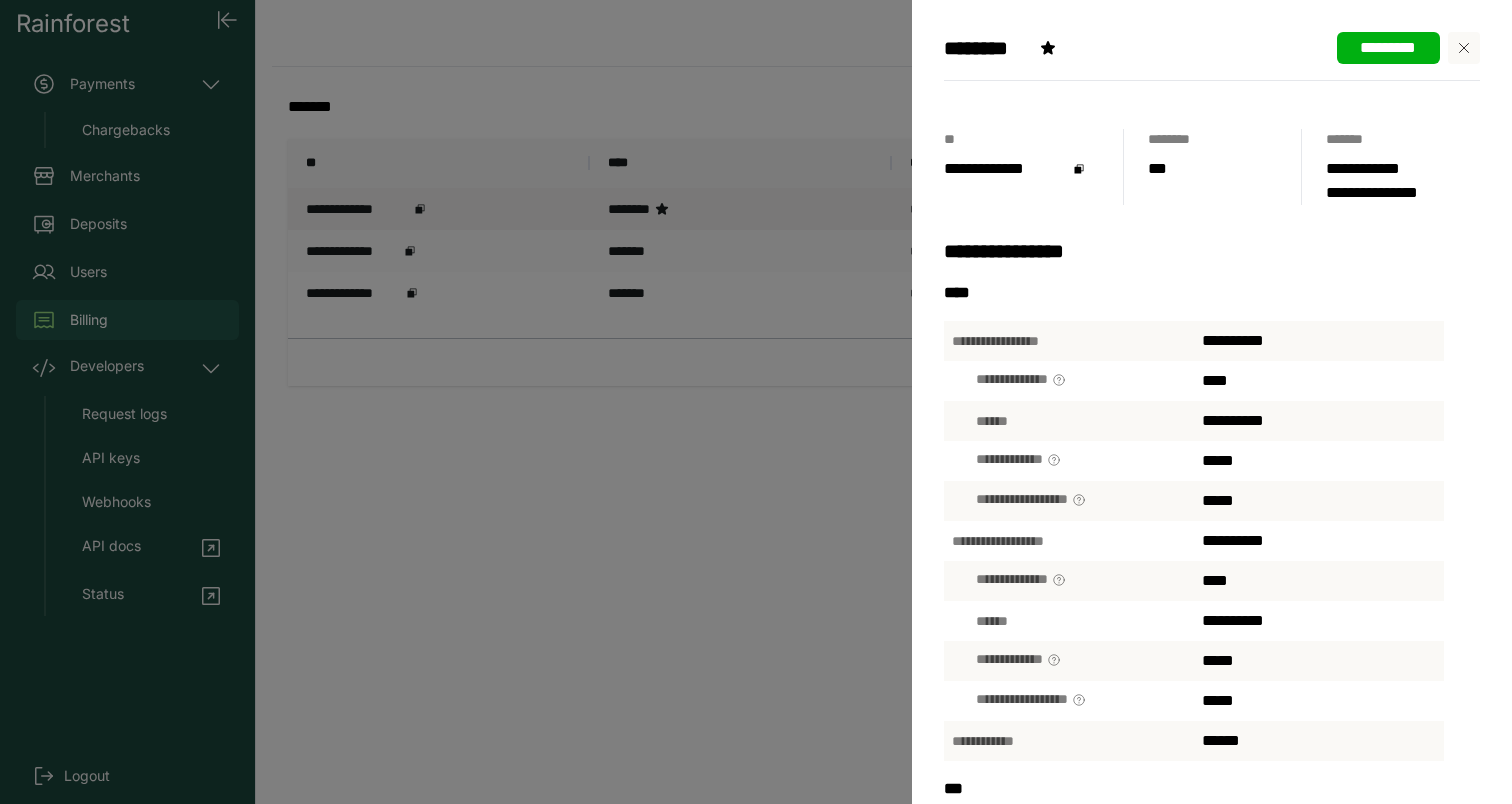 click on "[NAME] [LAST NAME] [STREET ADDRESS] [CITY], [STATE] [ZIP CODE] [COUNTRY] [PHONE NUMBER] [EMAIL ADDRESS]" at bounding box center [756, 402] 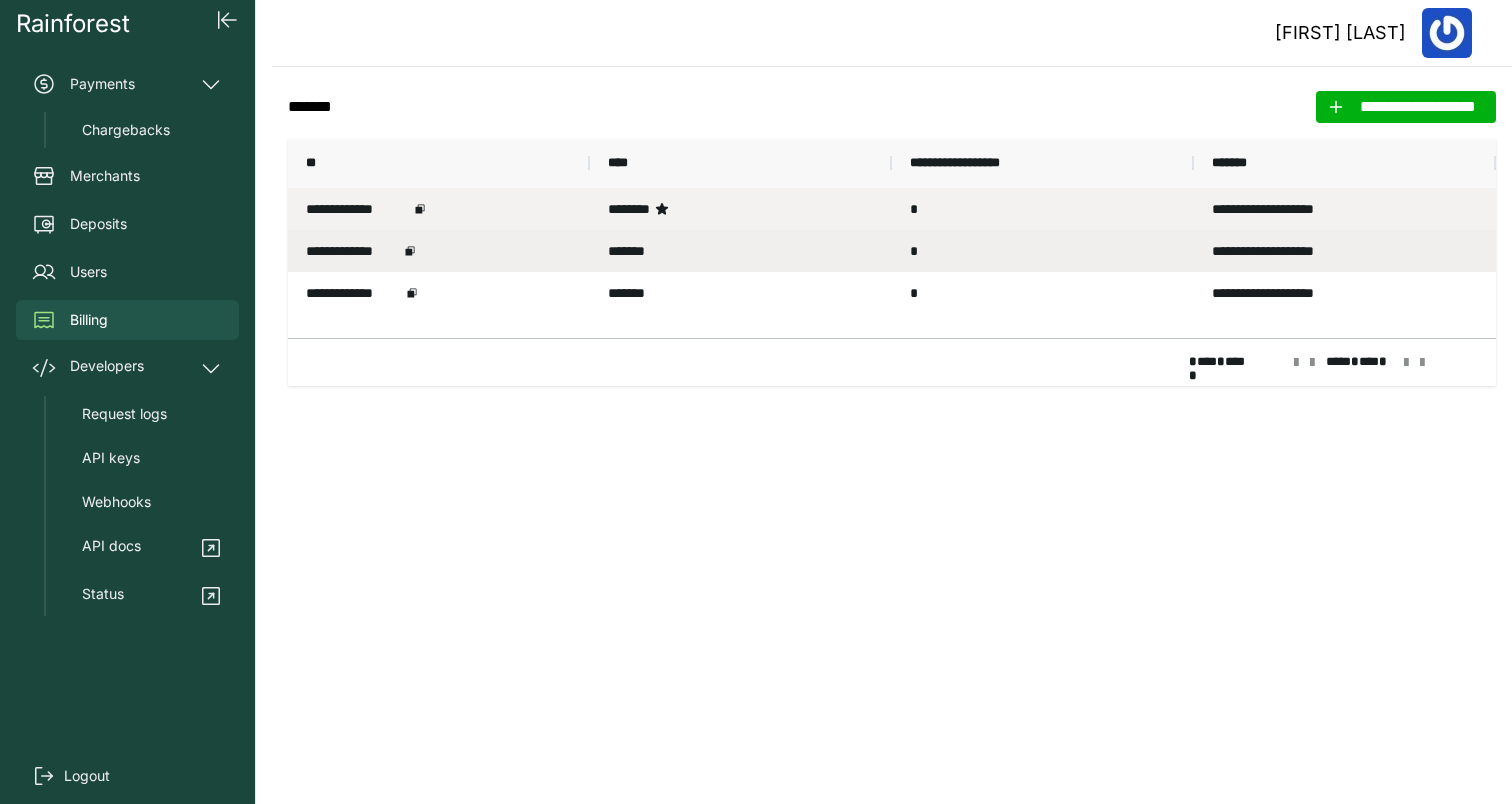 click on "*******" at bounding box center (741, 251) 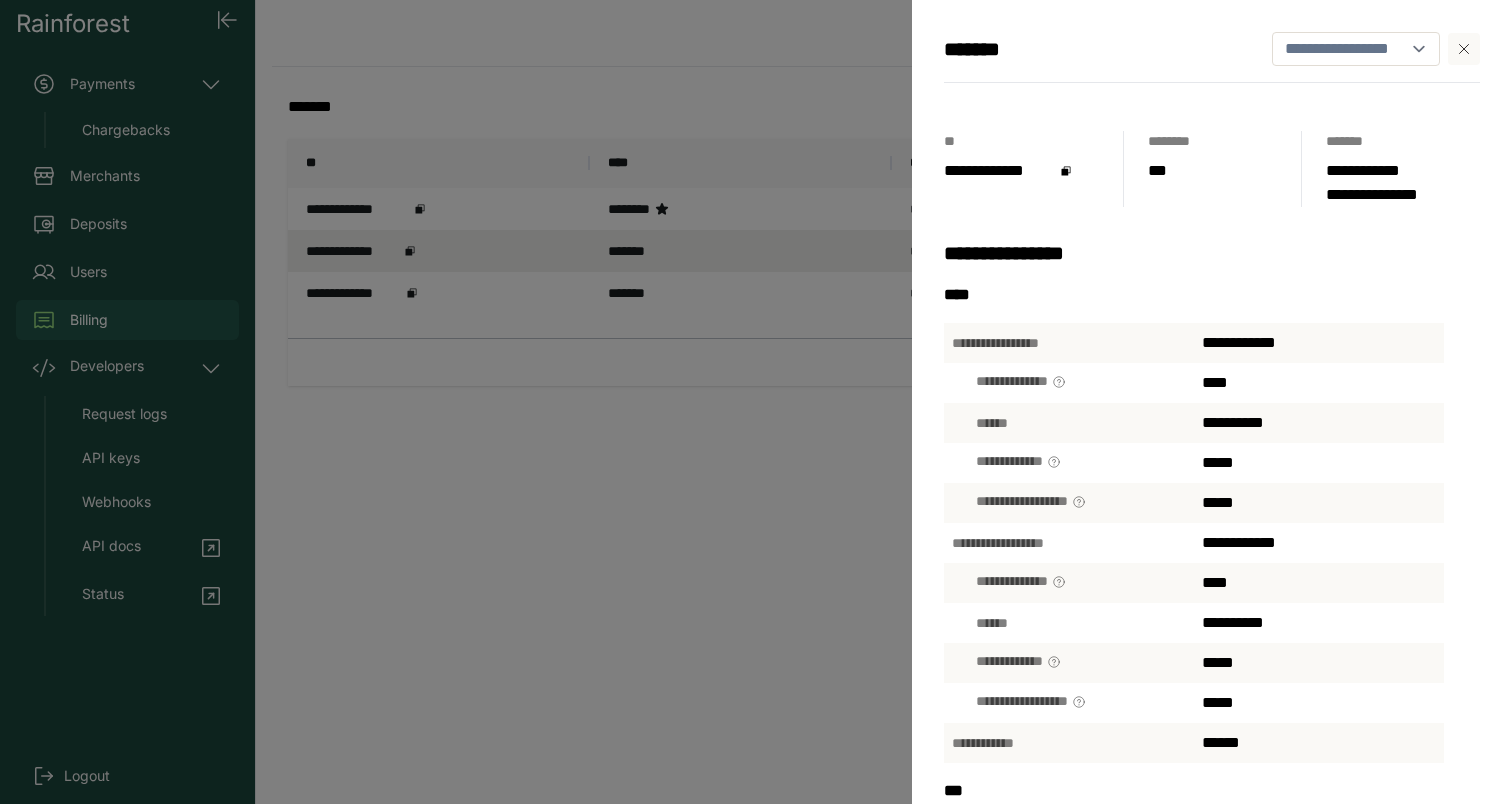 click on "[NAME] [LAST NAME] [STREET ADDRESS] [CITY], [STATE] [ZIP CODE] [COUNTRY] [PHONE NUMBER] [EMAIL ADDRESS]" at bounding box center (756, 402) 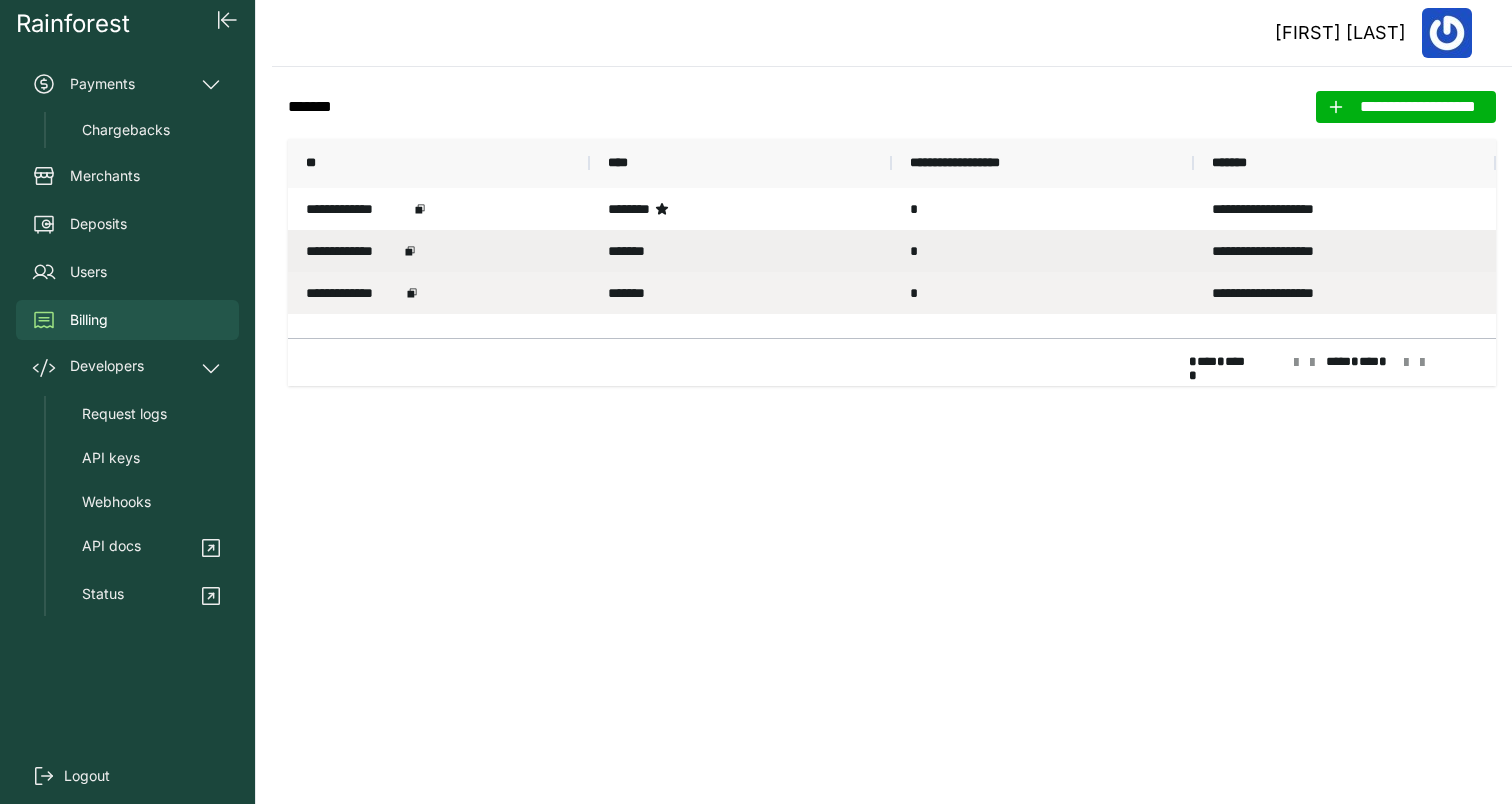 click on "*******" at bounding box center [741, 293] 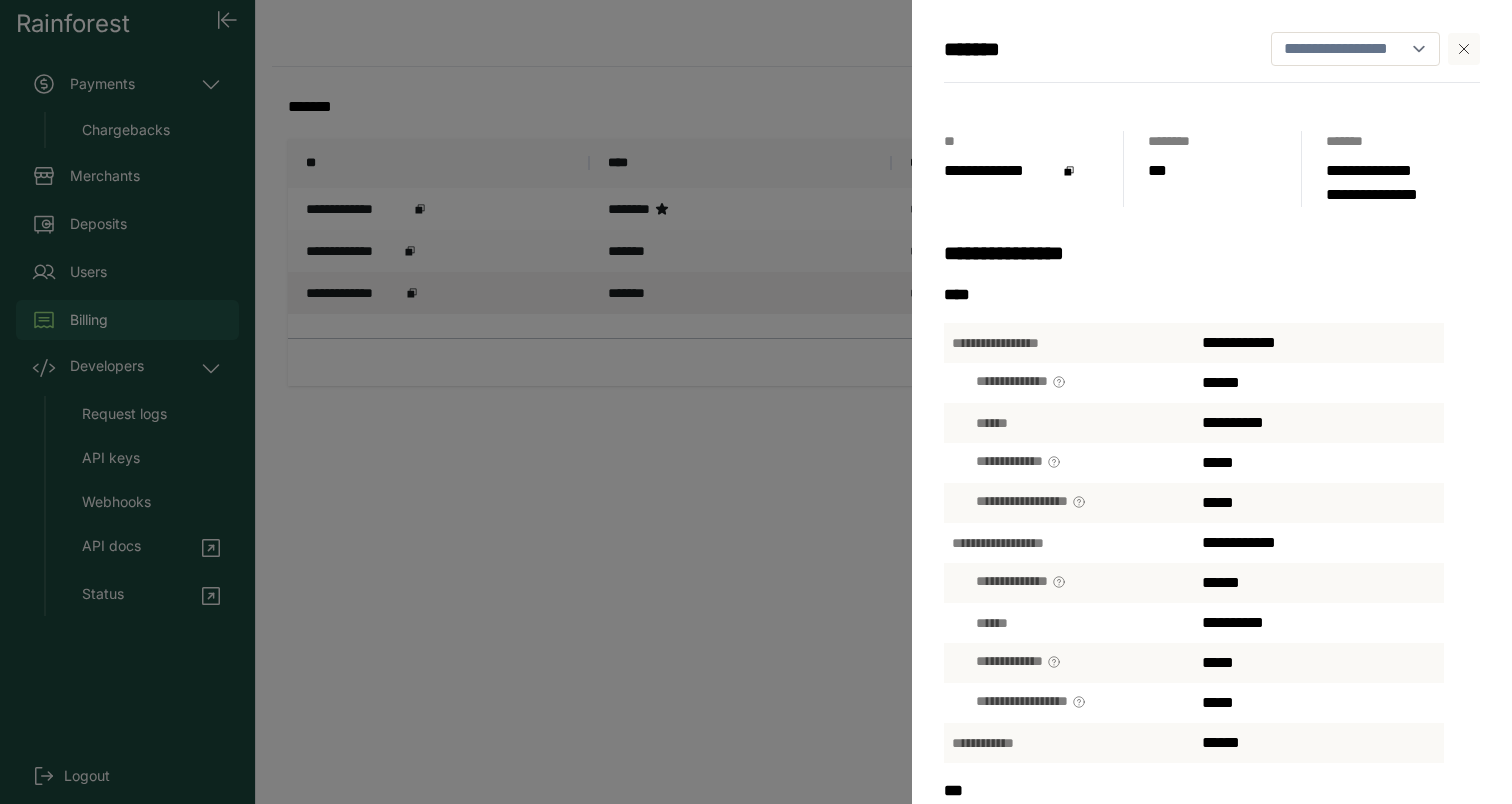 click on "**********" at bounding box center [756, 402] 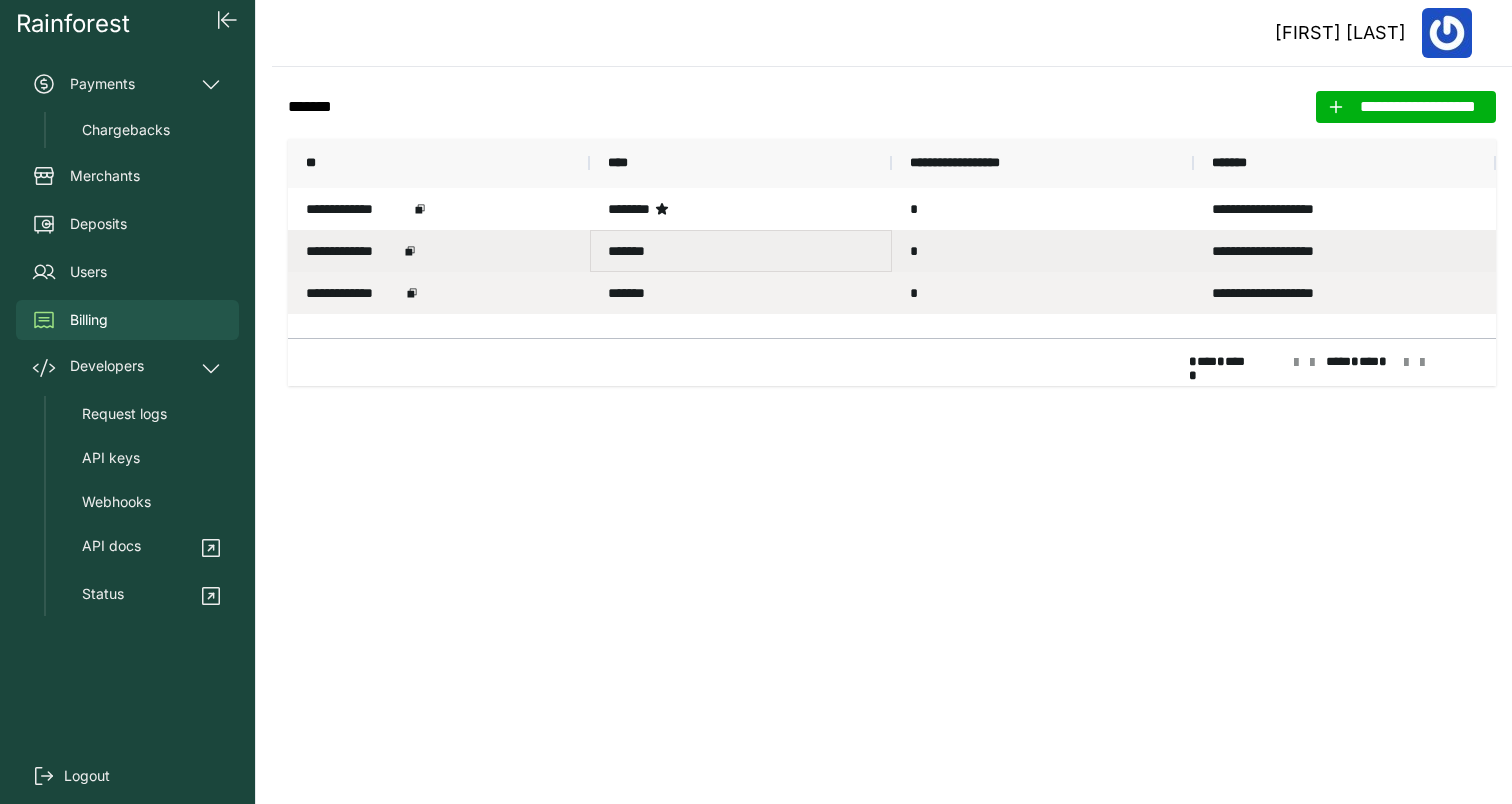 click on "*******" at bounding box center [741, 251] 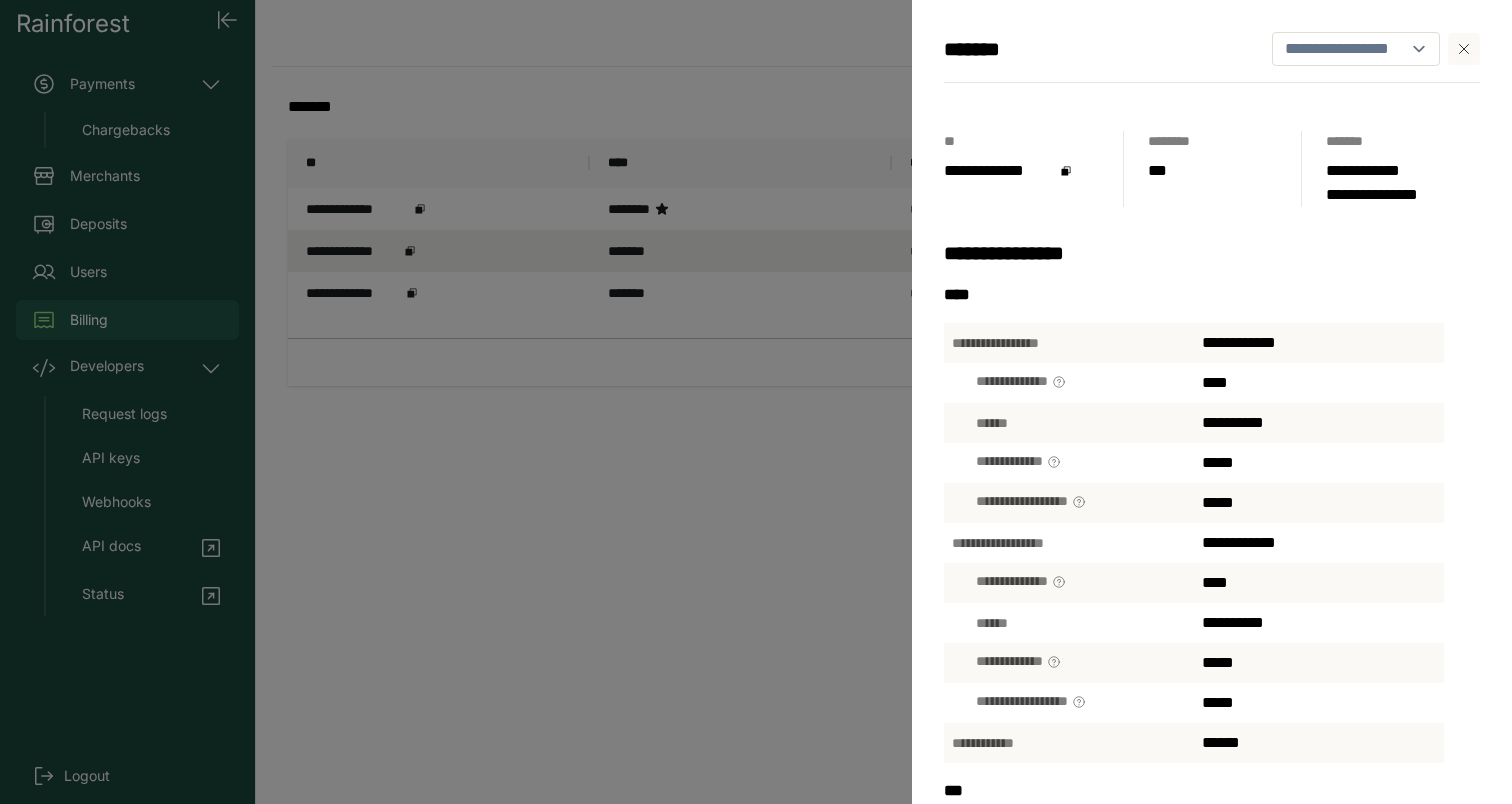 click on "[NAME] [LAST NAME] [STREET ADDRESS] [CITY], [STATE] [ZIP CODE] [COUNTRY] [PHONE NUMBER] [EMAIL ADDRESS]" at bounding box center [756, 402] 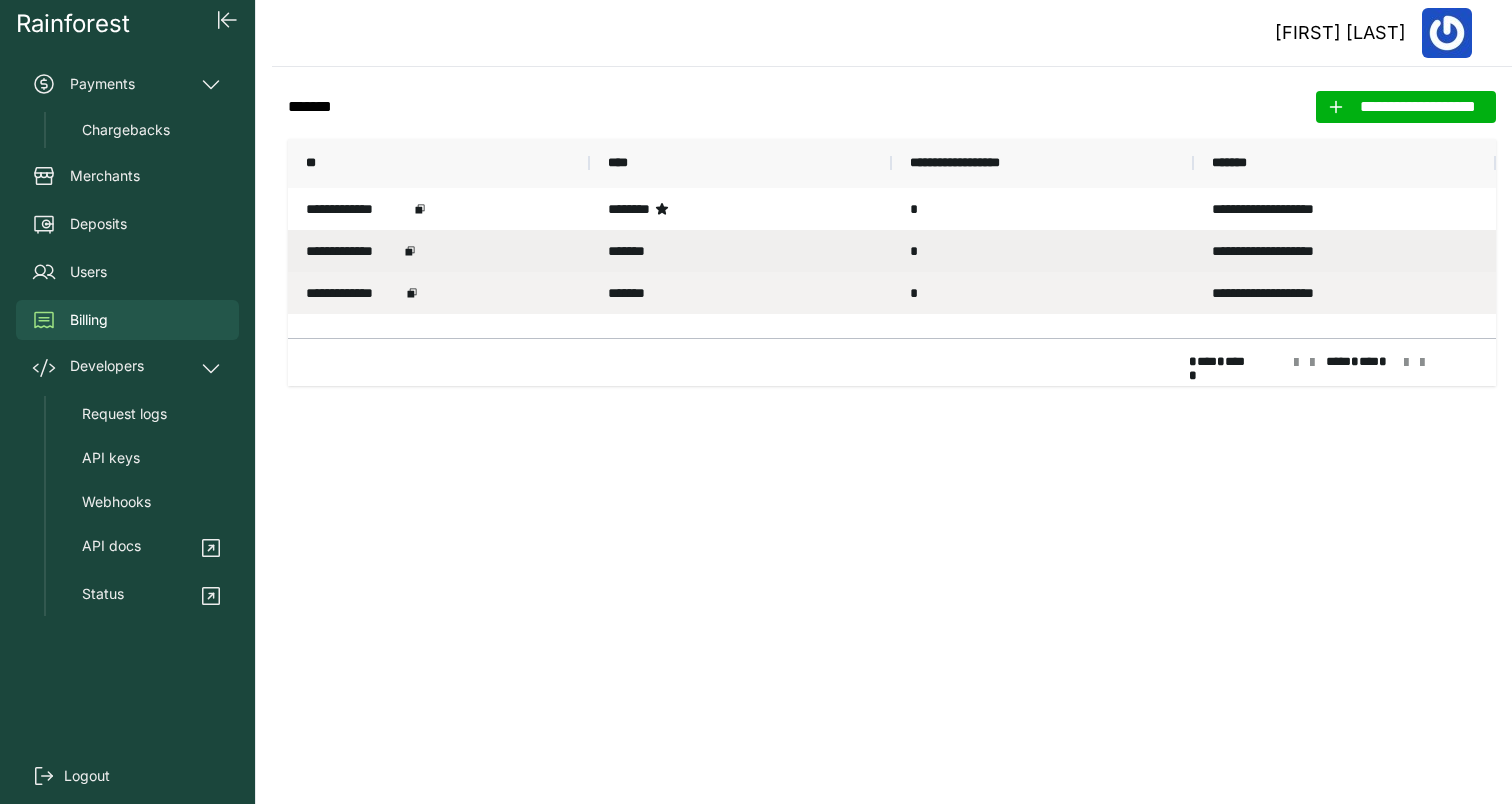 click on "*******" at bounding box center [741, 293] 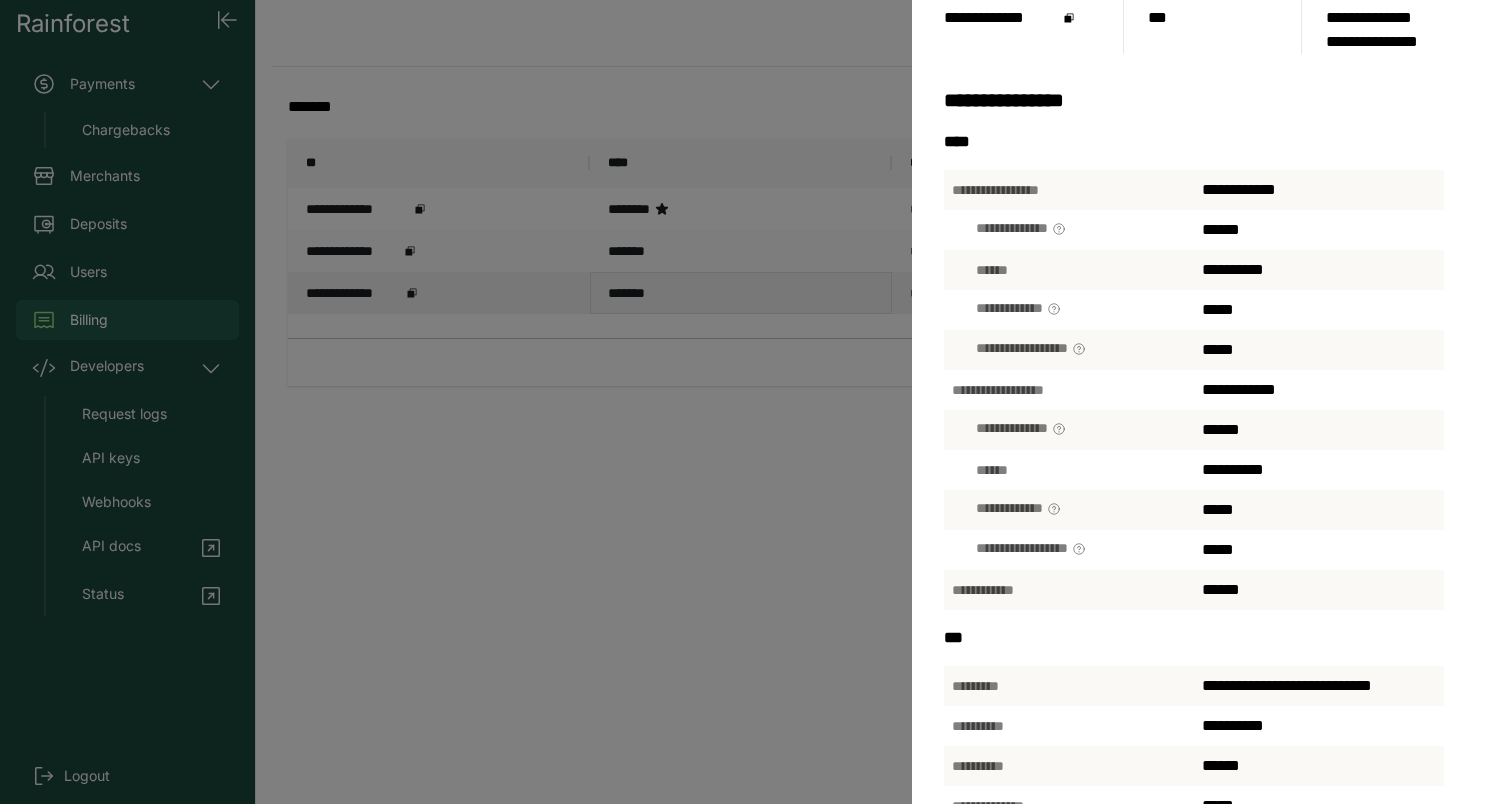scroll, scrollTop: 404, scrollLeft: 0, axis: vertical 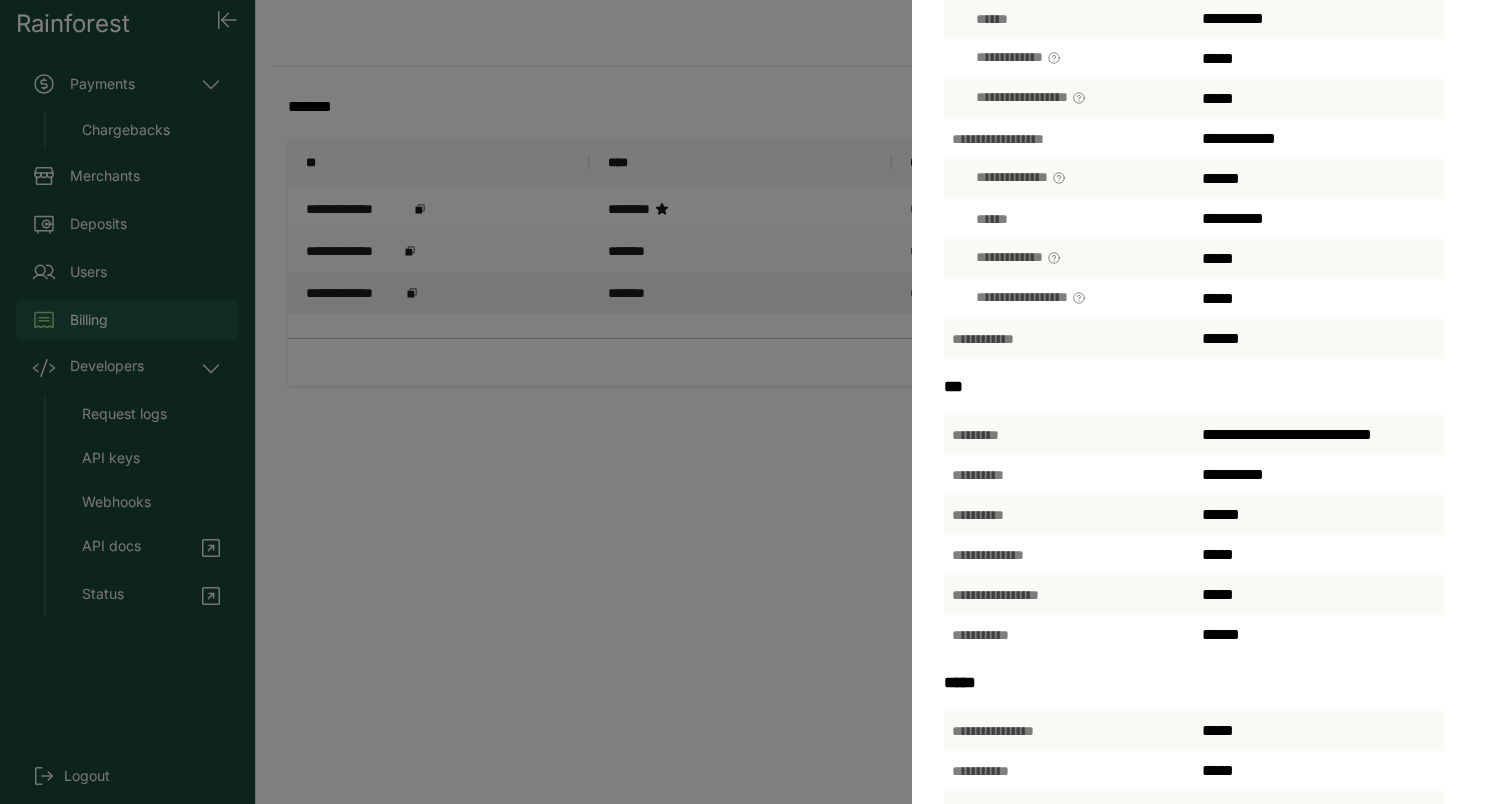 click on "**********" at bounding box center (756, 402) 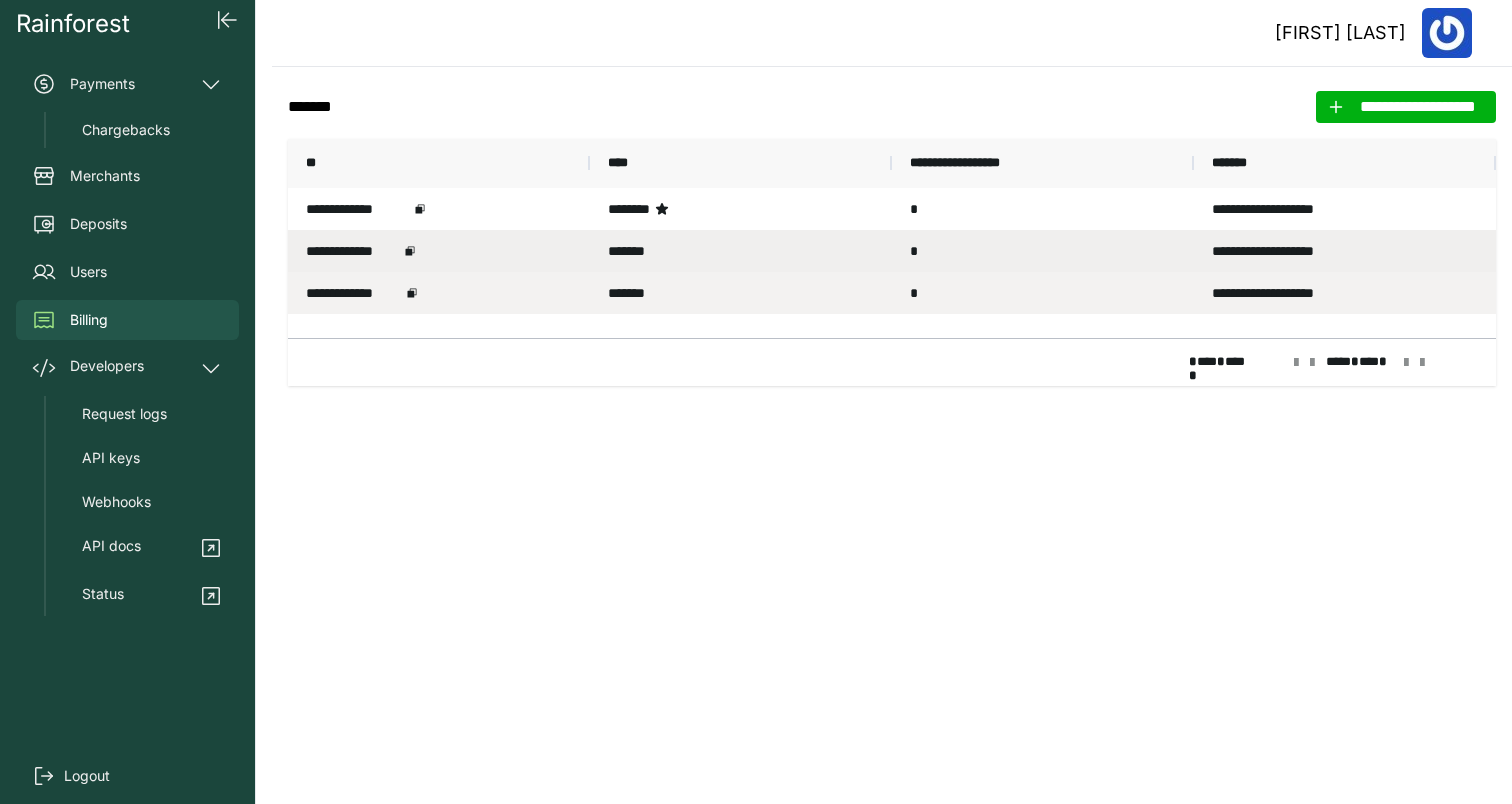 click on "********" at bounding box center (741, 209) 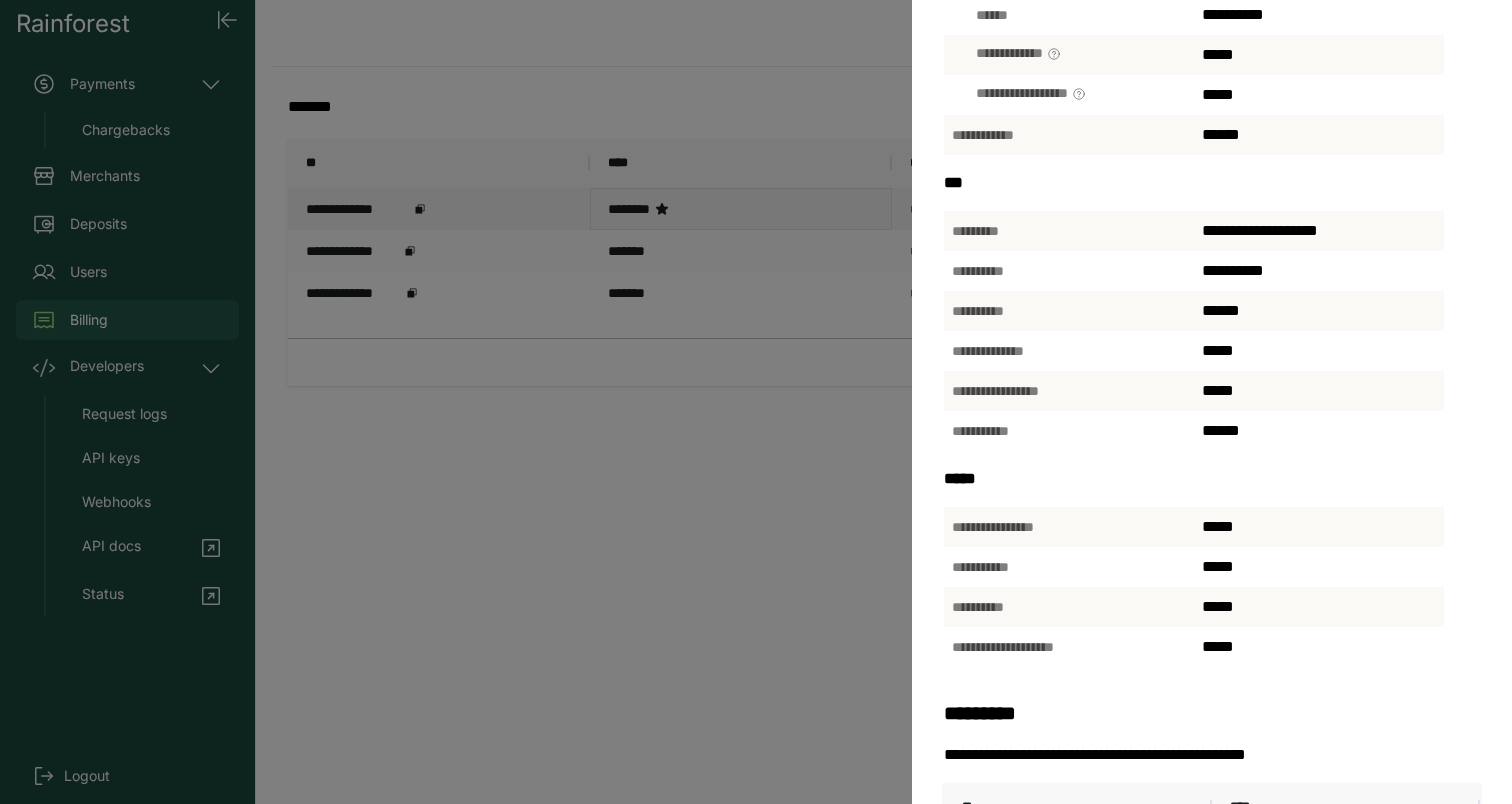 scroll, scrollTop: 640, scrollLeft: 0, axis: vertical 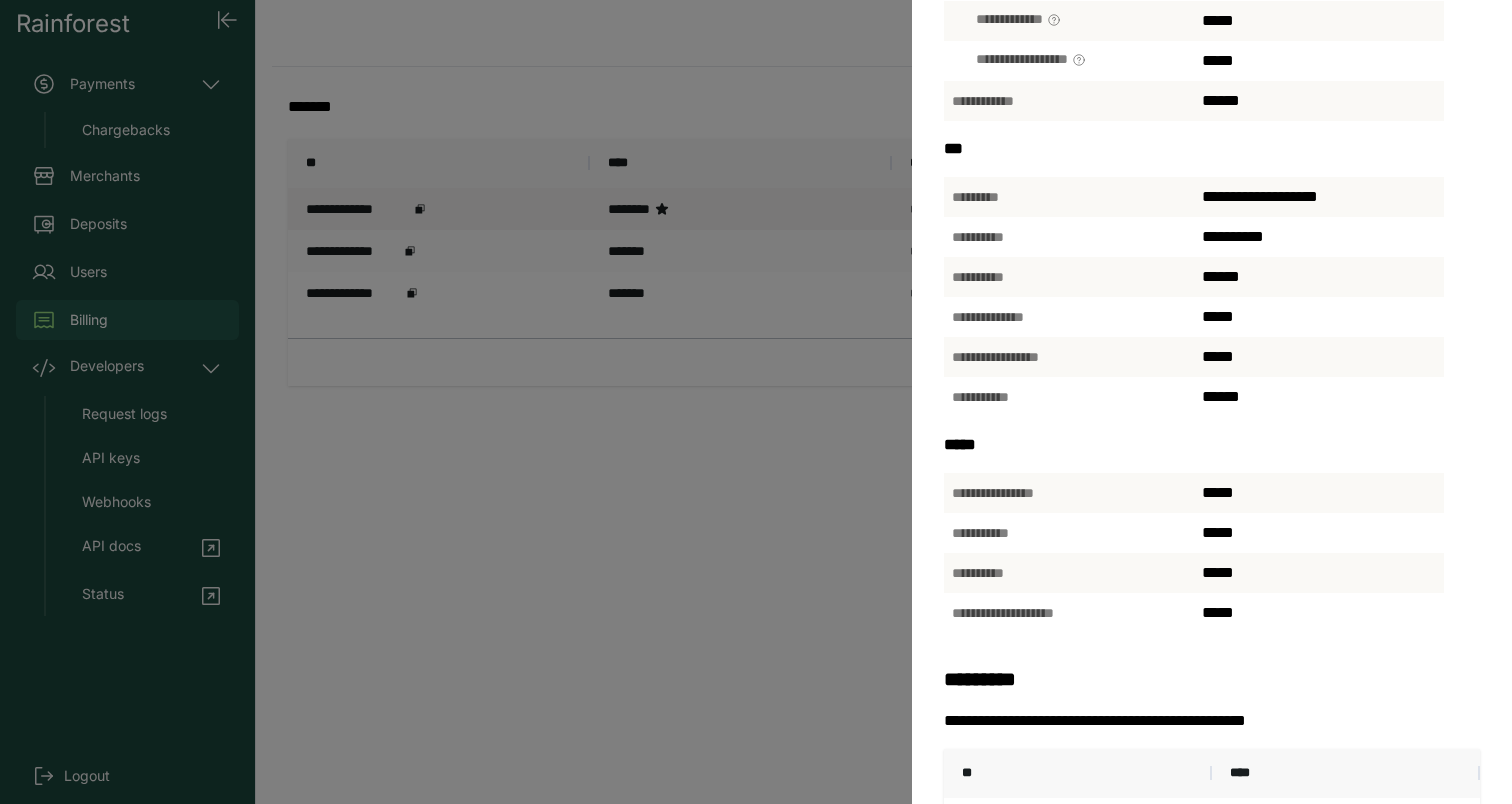 click on "[NAME] [LAST NAME] [STREET ADDRESS] [CITY], [STATE] [ZIP CODE] [COUNTRY] [PHONE NUMBER] [EMAIL ADDRESS]" at bounding box center [756, 402] 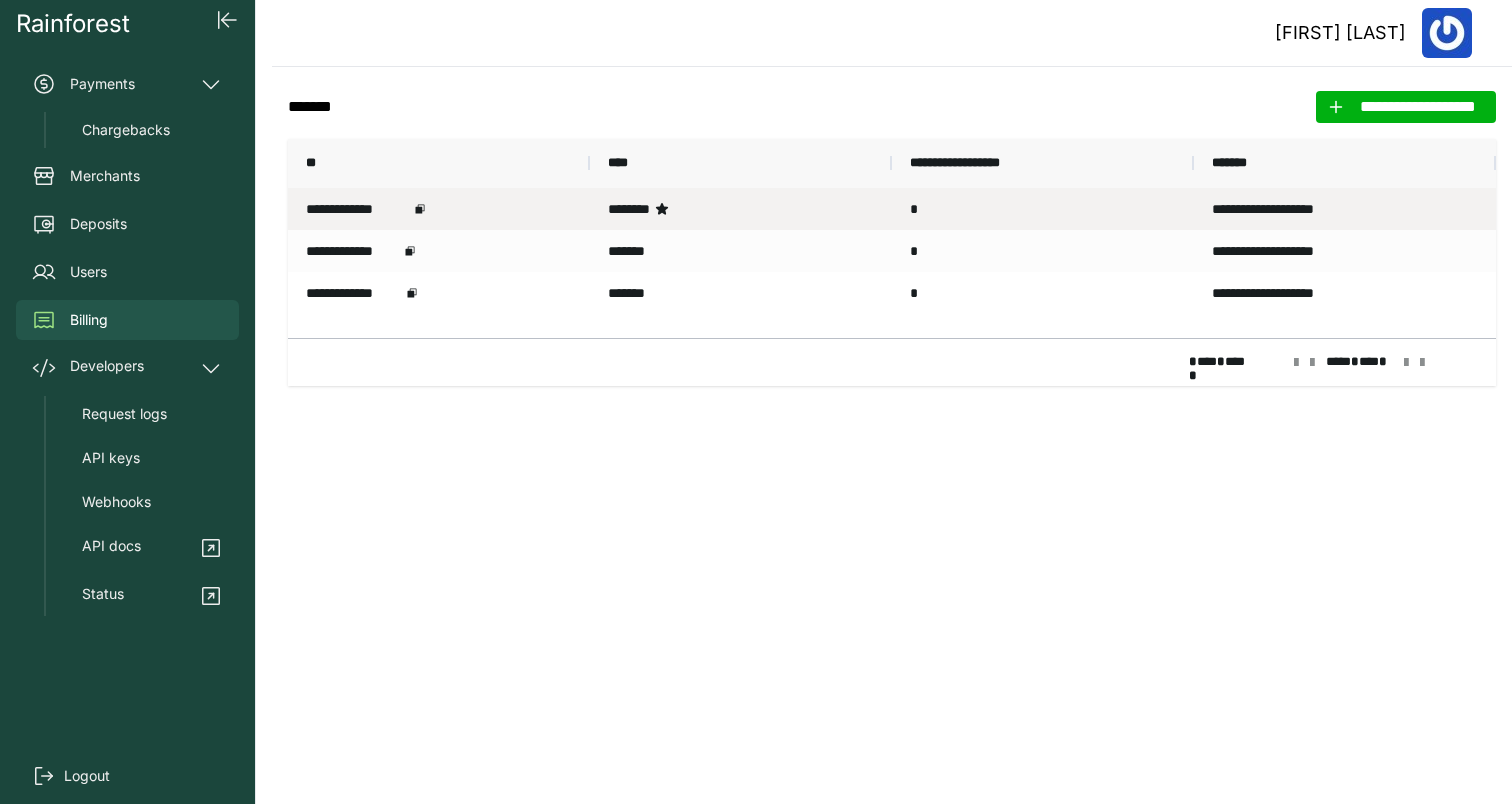 click on "*******" at bounding box center (741, 293) 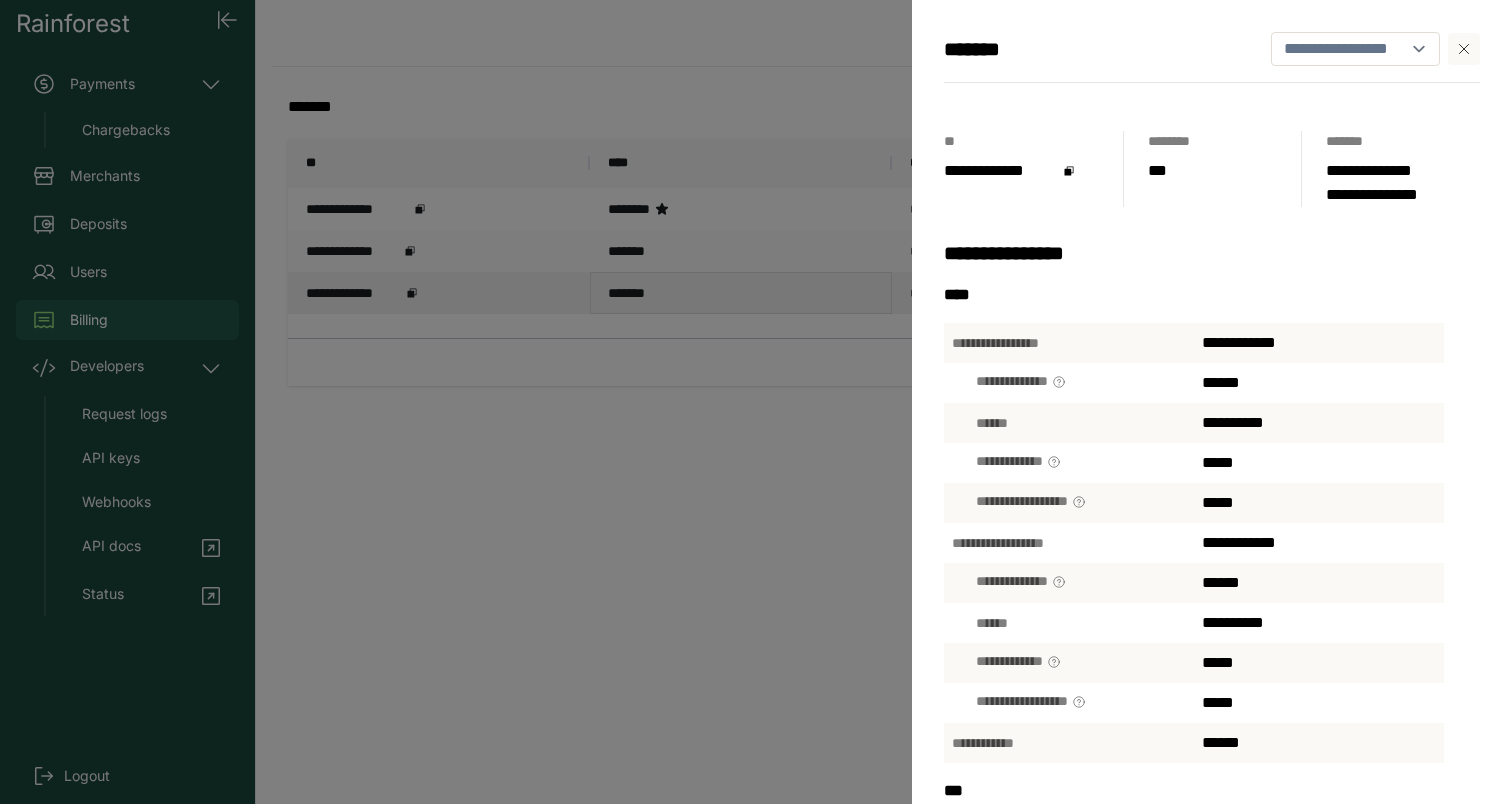 scroll, scrollTop: 511, scrollLeft: 0, axis: vertical 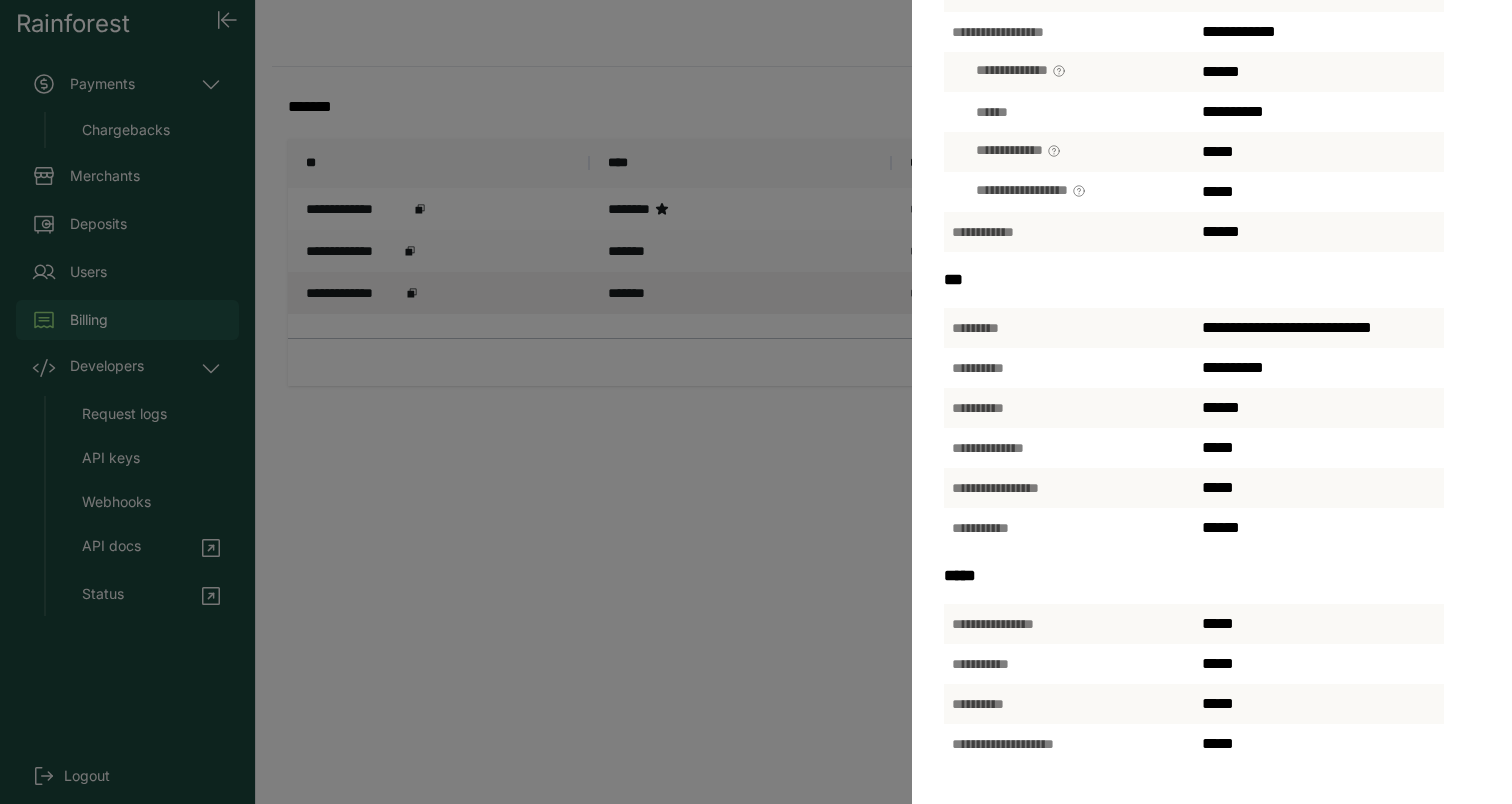 click on "**********" at bounding box center [756, 402] 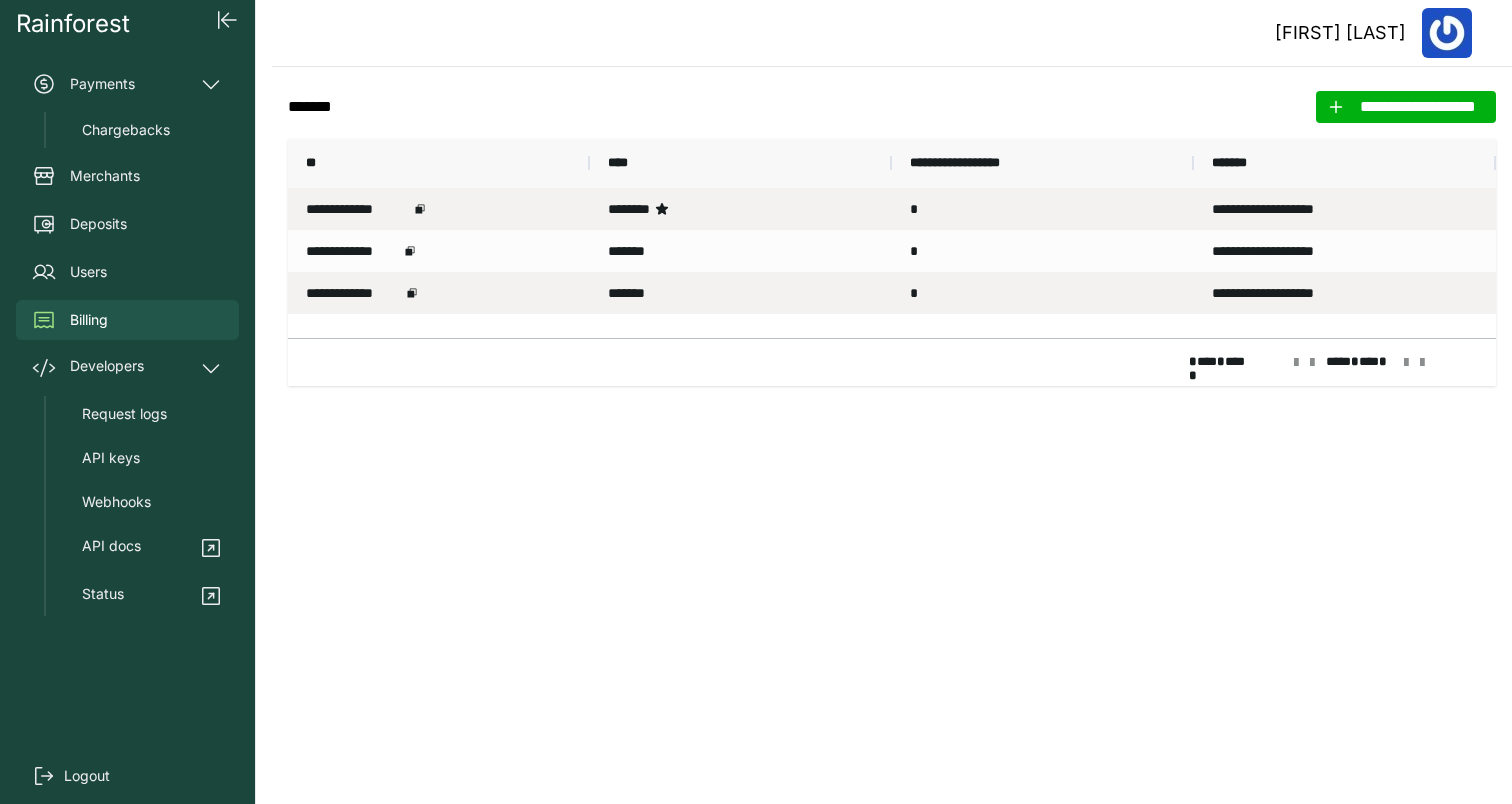 click on "********" at bounding box center [741, 209] 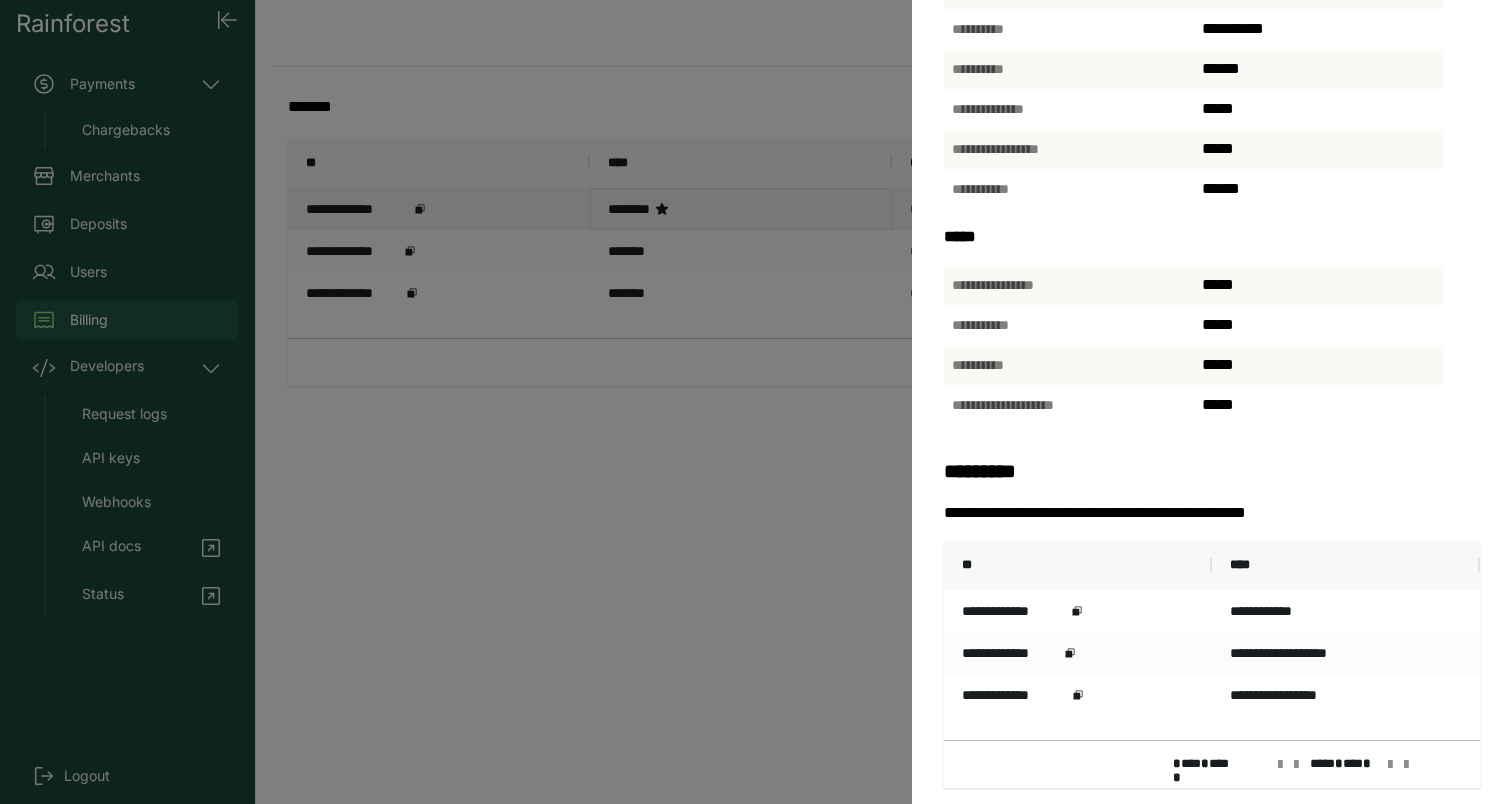 scroll, scrollTop: 864, scrollLeft: 0, axis: vertical 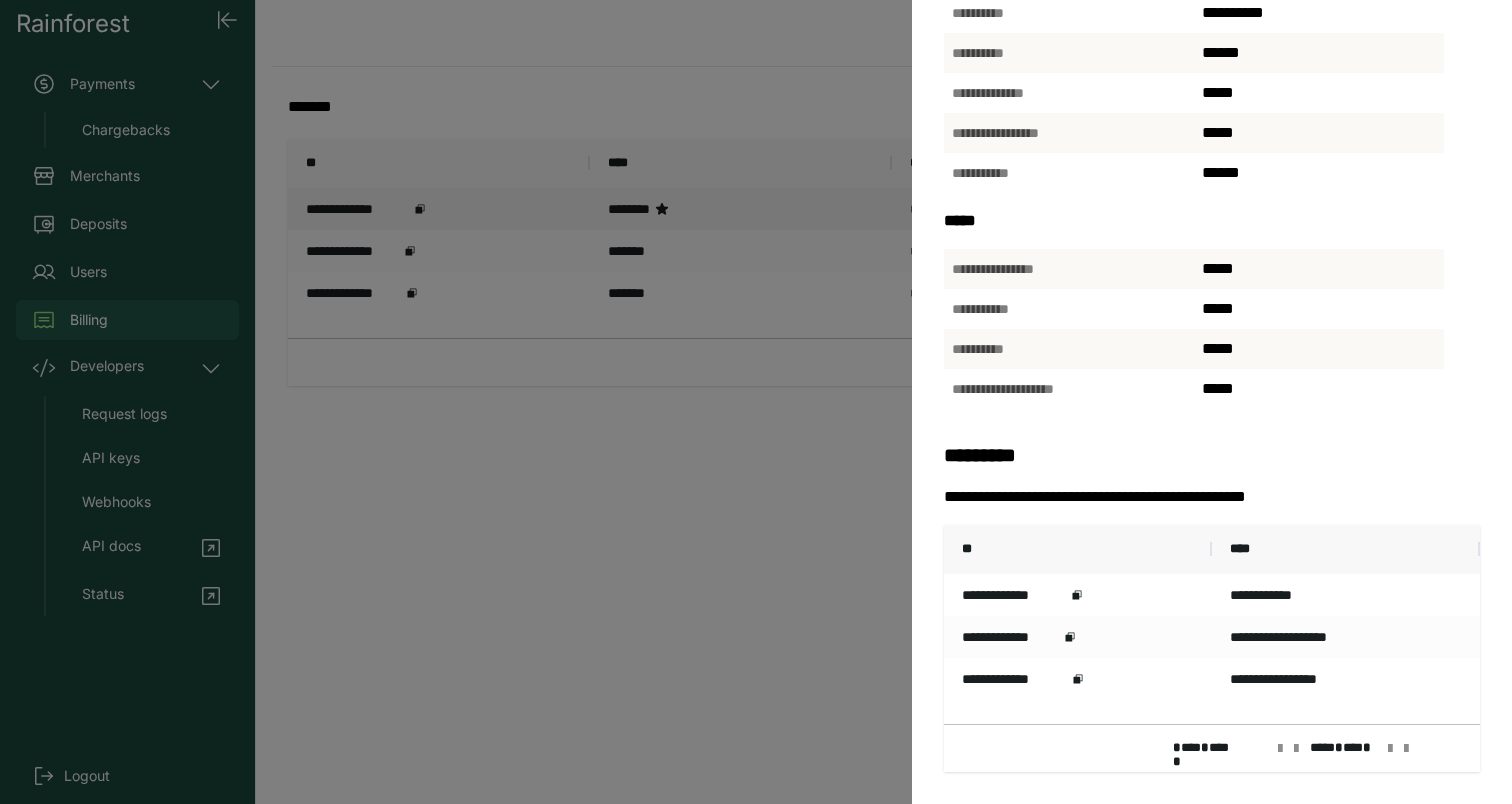 click on "[NAME] [LAST NAME] [STREET ADDRESS] [CITY], [STATE] [ZIP CODE] [COUNTRY] [PHONE NUMBER] [EMAIL ADDRESS]" at bounding box center [756, 402] 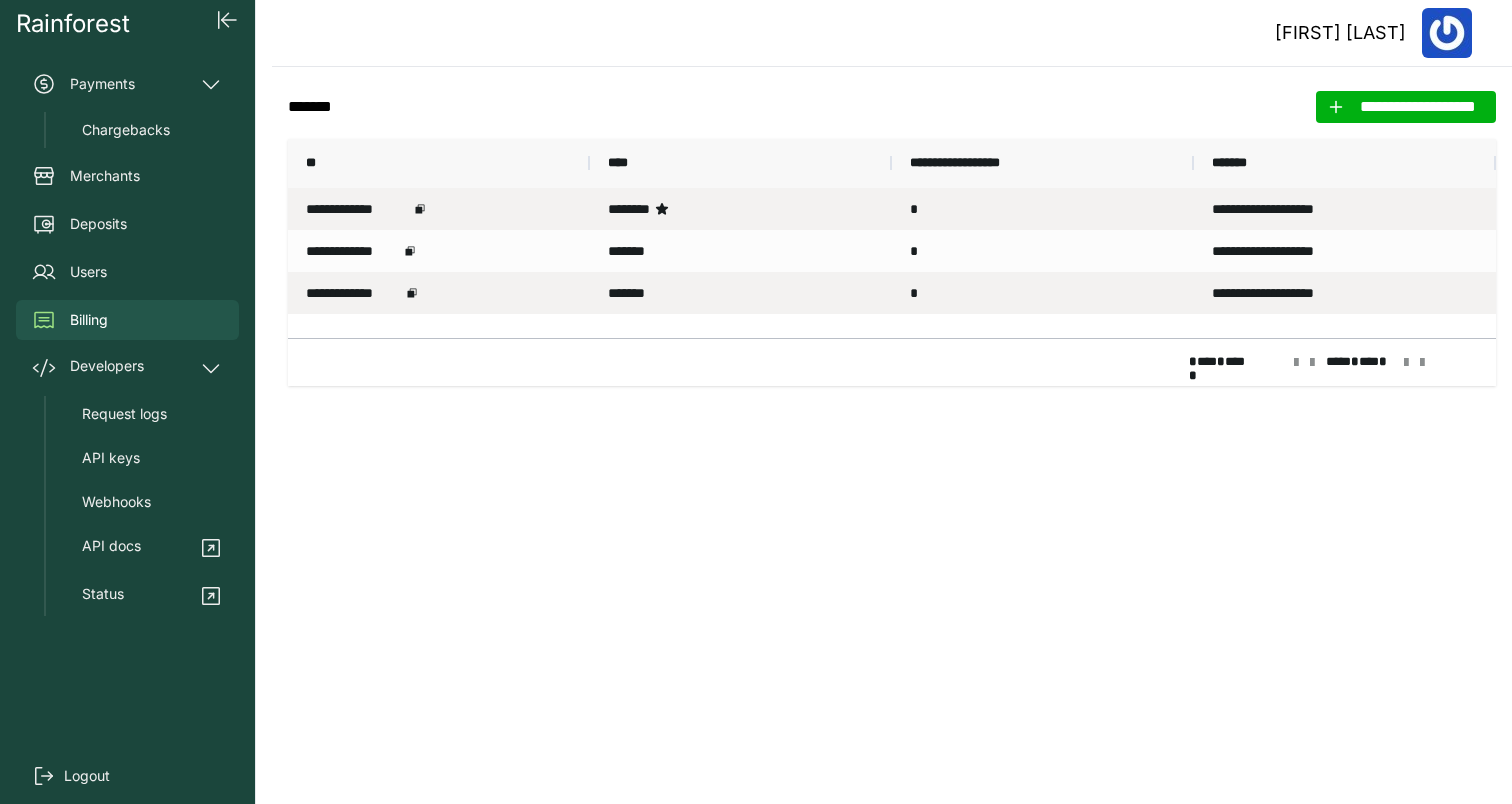 click on "*******" at bounding box center [741, 251] 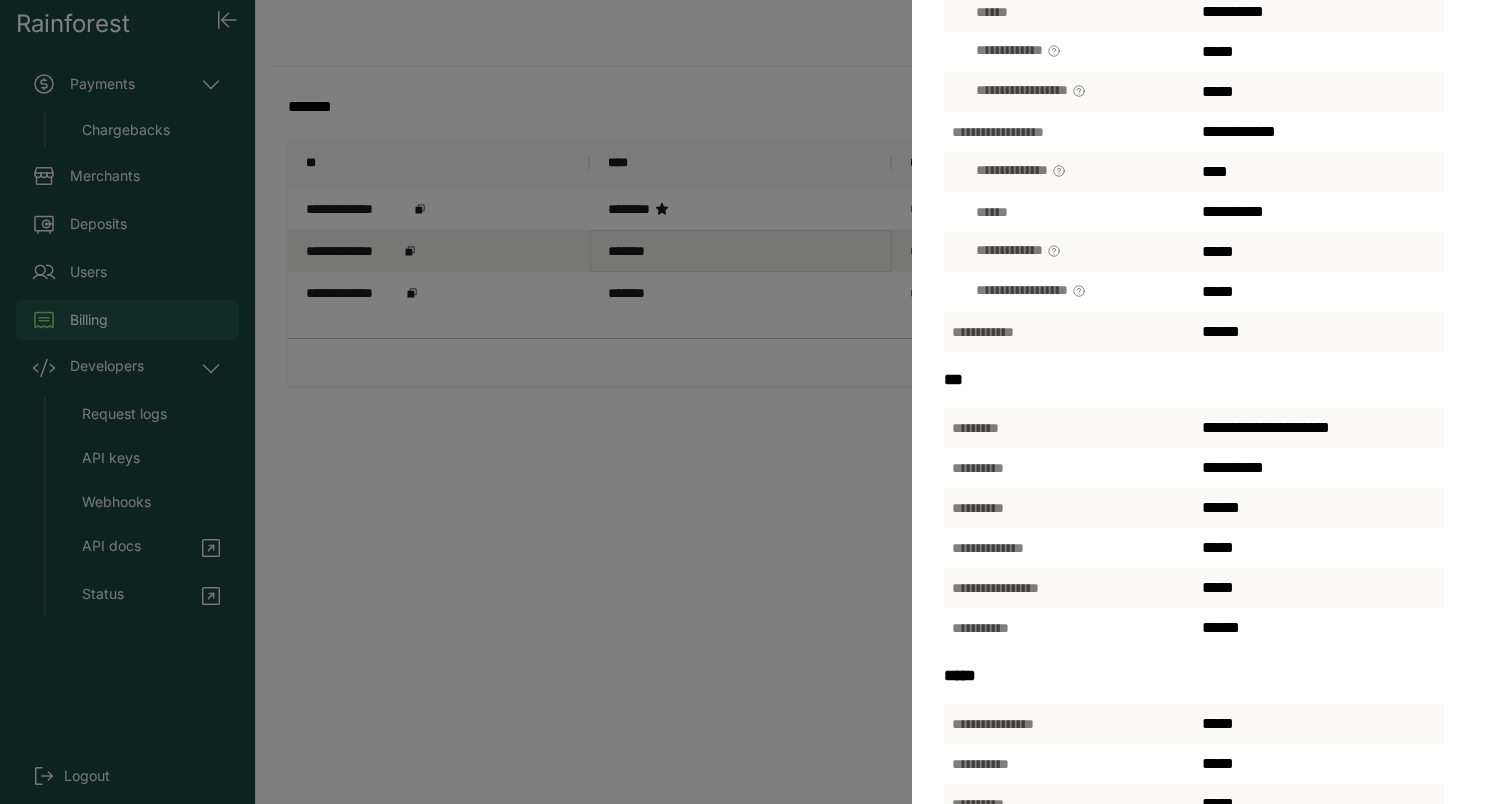 scroll, scrollTop: 0, scrollLeft: 0, axis: both 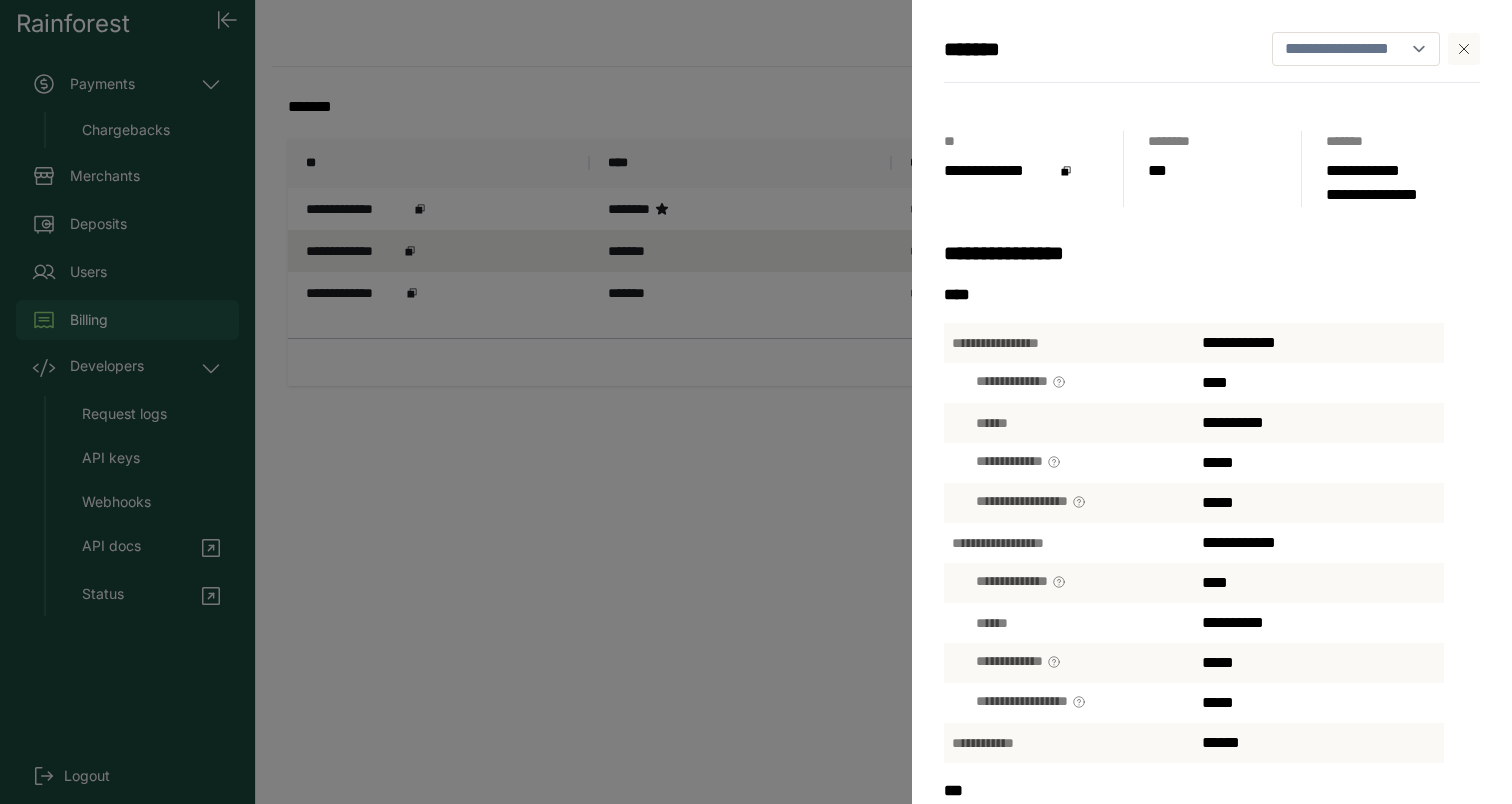 click on "[NAME] [LAST NAME] [STREET ADDRESS] [CITY], [STATE] [ZIP CODE] [COUNTRY] [PHONE NUMBER] [EMAIL ADDRESS]" at bounding box center (756, 402) 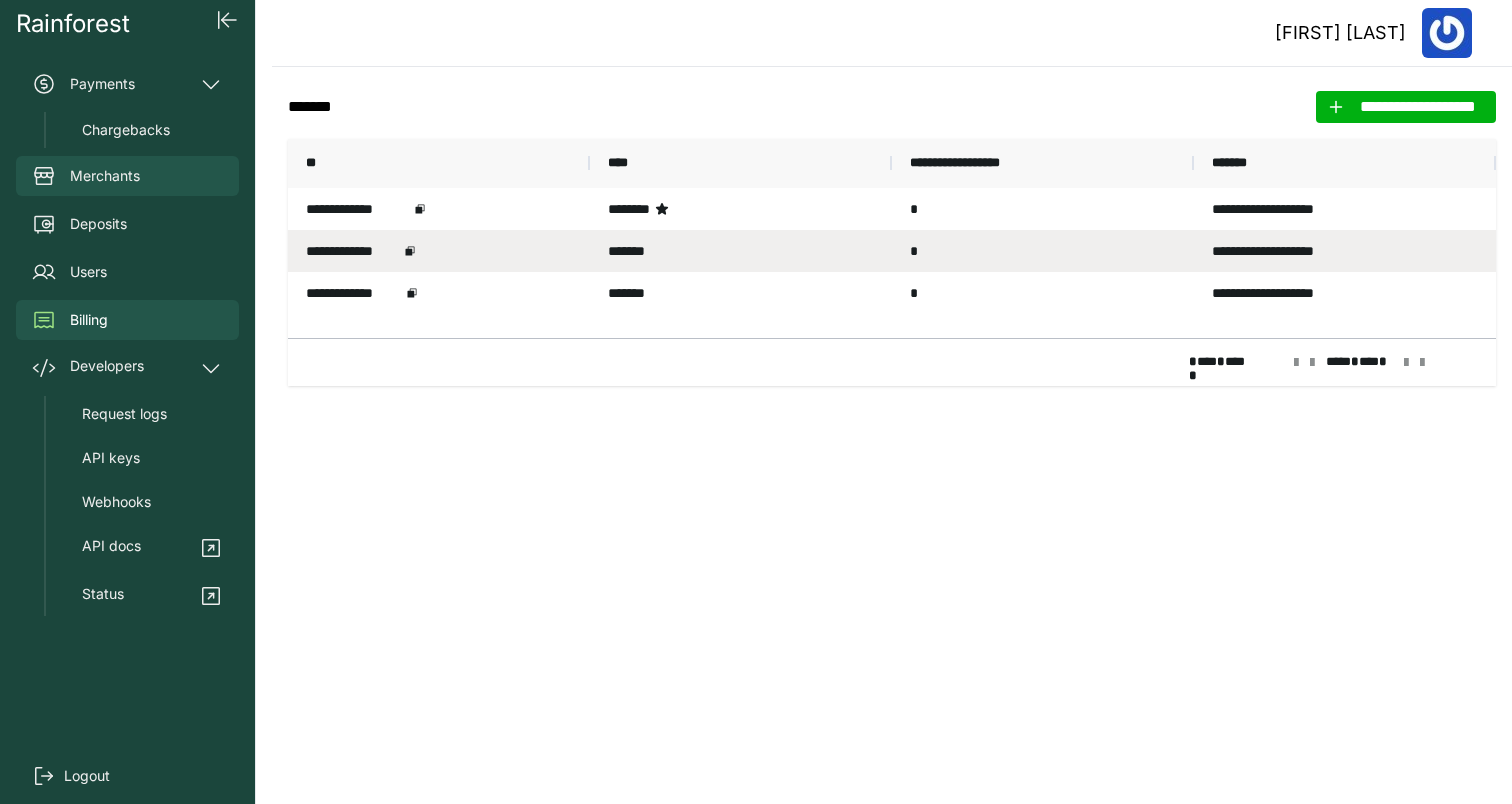 click on "Merchants" at bounding box center [105, 176] 